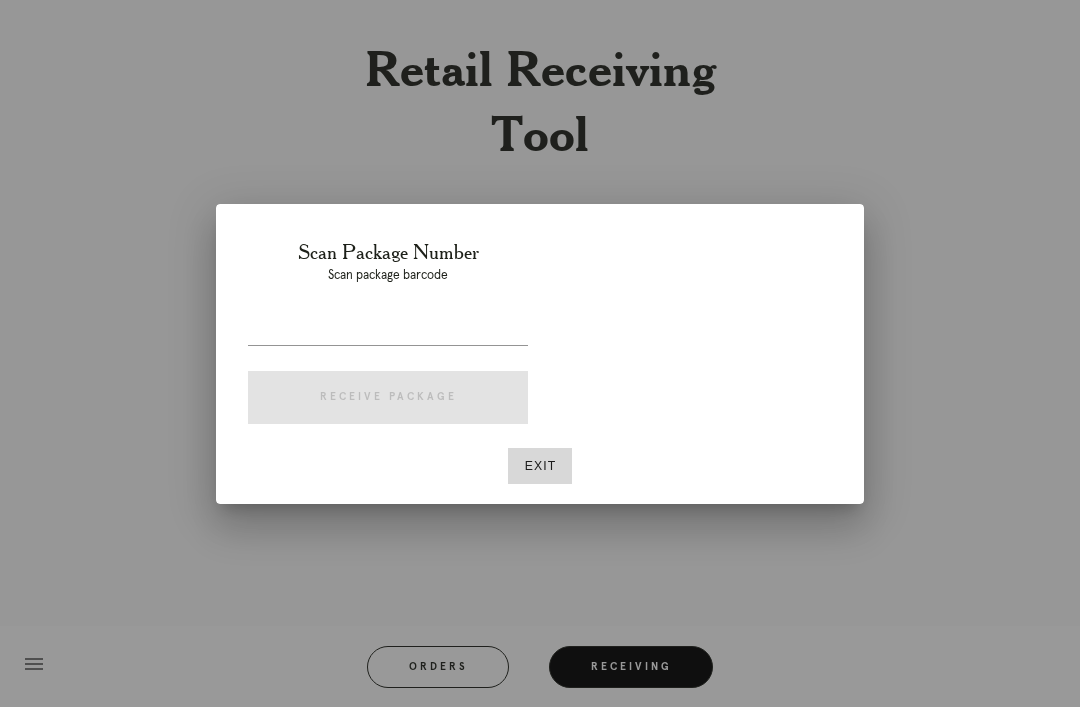 scroll, scrollTop: 64, scrollLeft: 0, axis: vertical 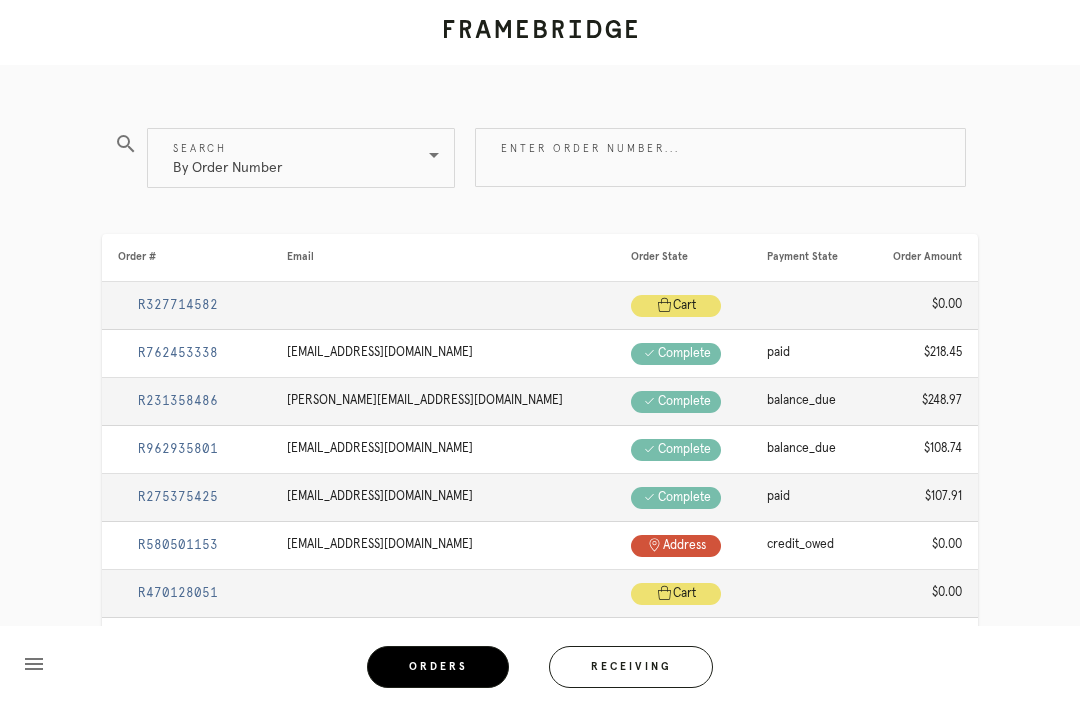 click on "Receiving" at bounding box center [631, 667] 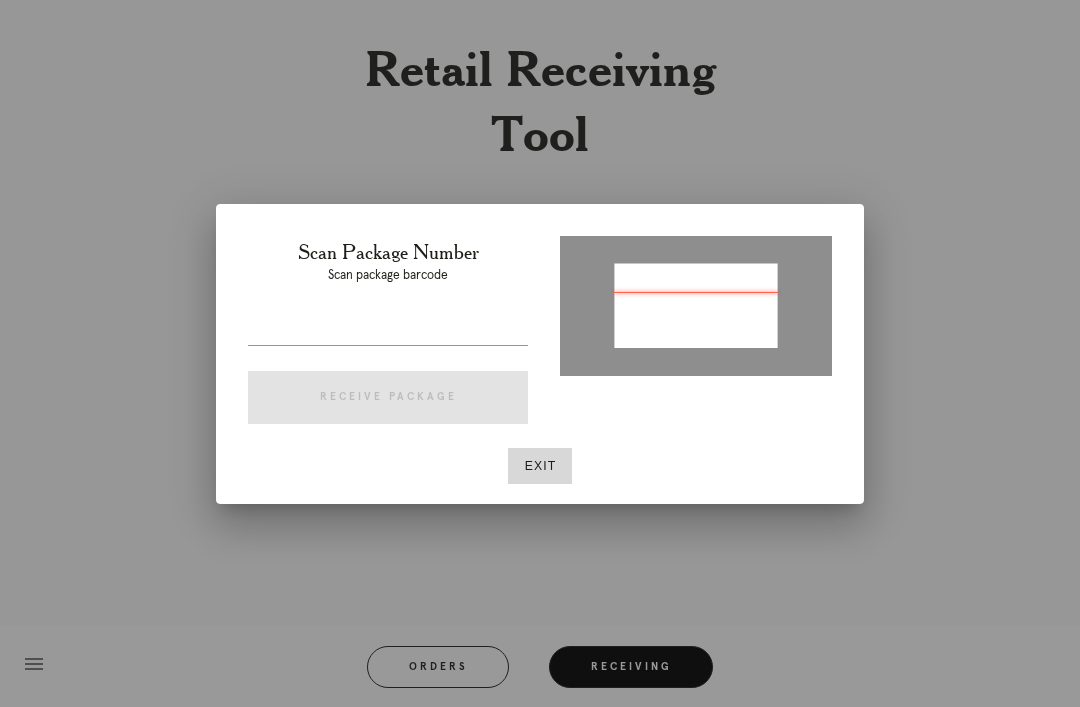 type on "P467962828428976" 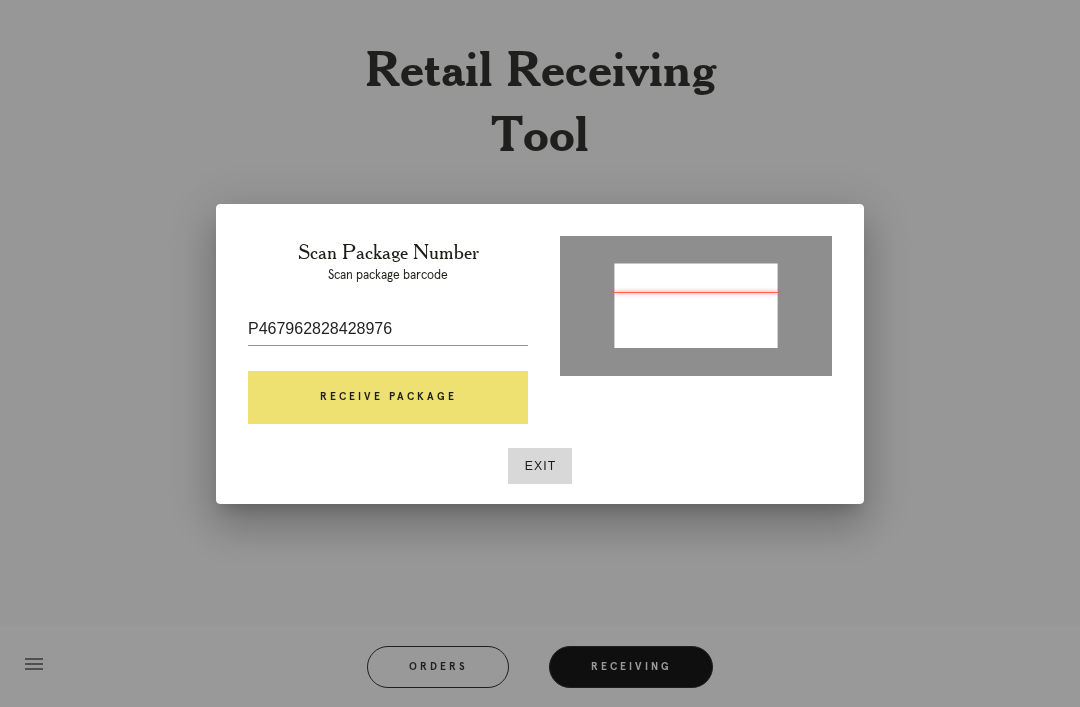 click on "Receive Package" at bounding box center (388, 398) 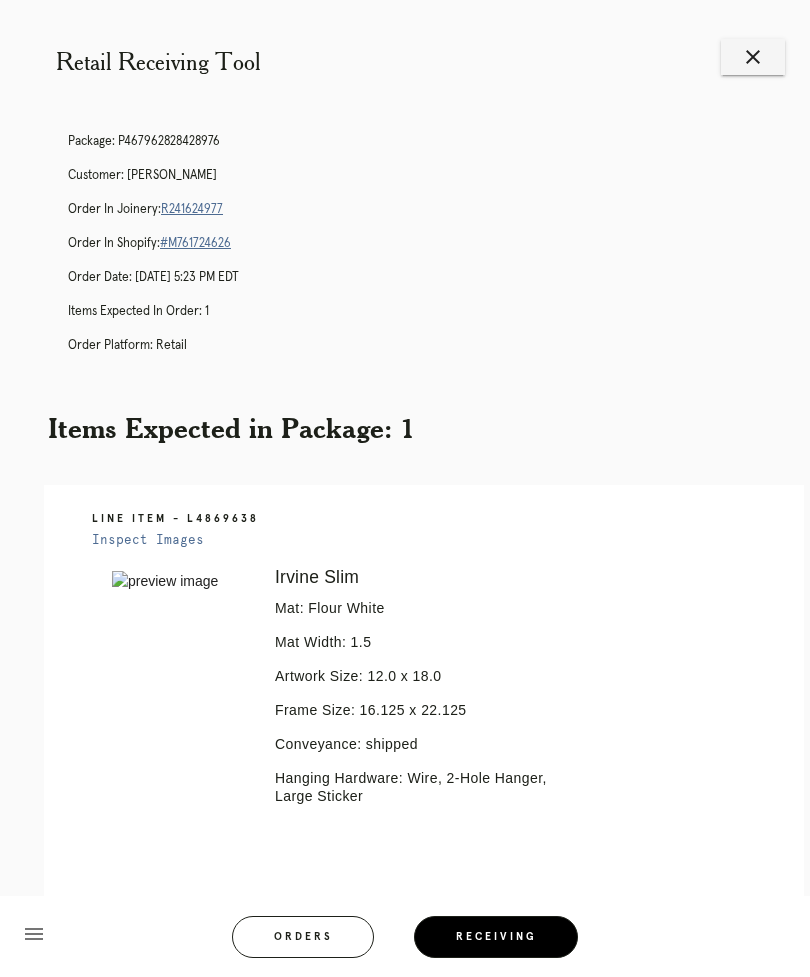 scroll, scrollTop: 3, scrollLeft: 0, axis: vertical 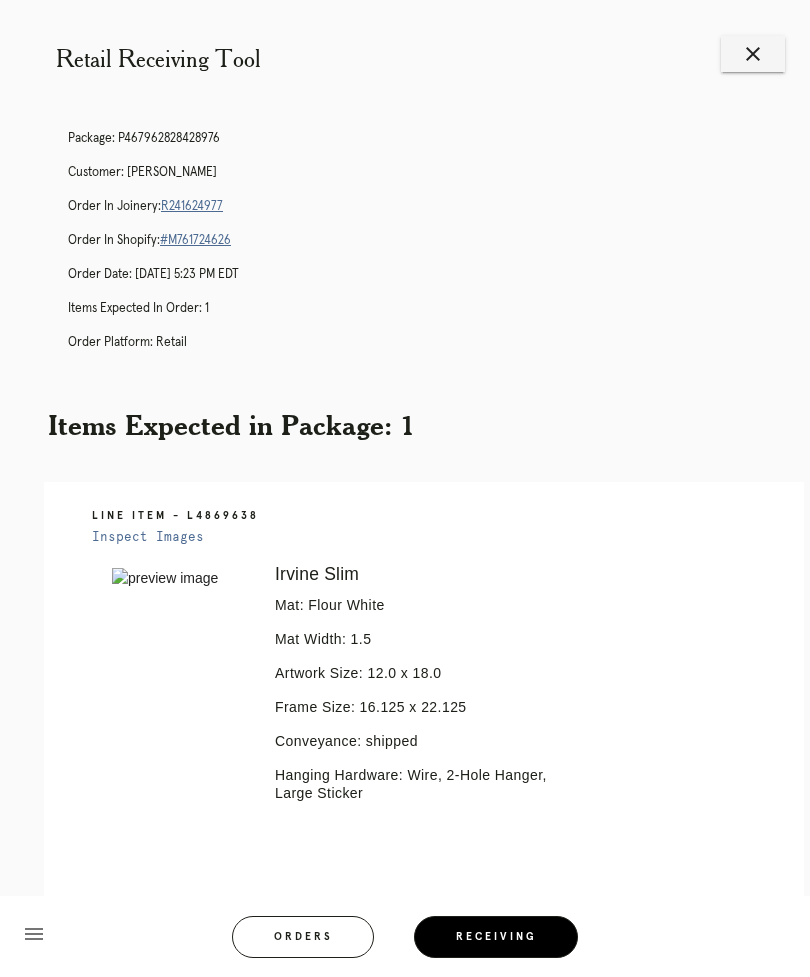 click on "menu
Orders
Receiving
Logged in as:   suzanne.smiley@framebridge.com   Myers Park
Logout" at bounding box center [405, 943] 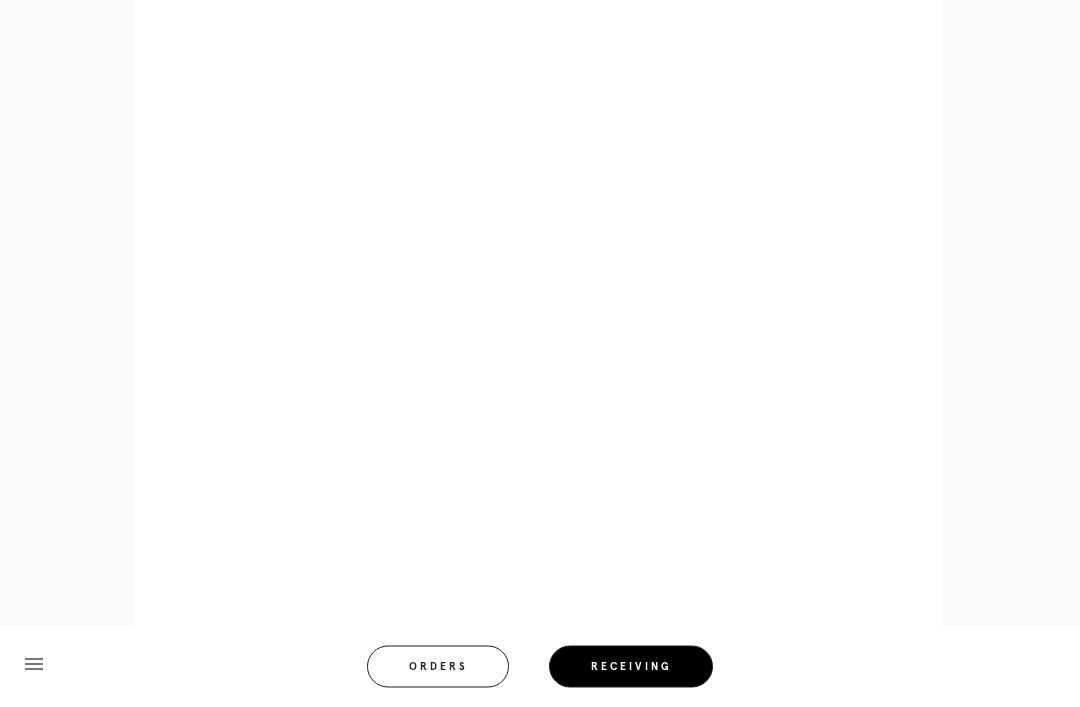 scroll, scrollTop: 858, scrollLeft: 0, axis: vertical 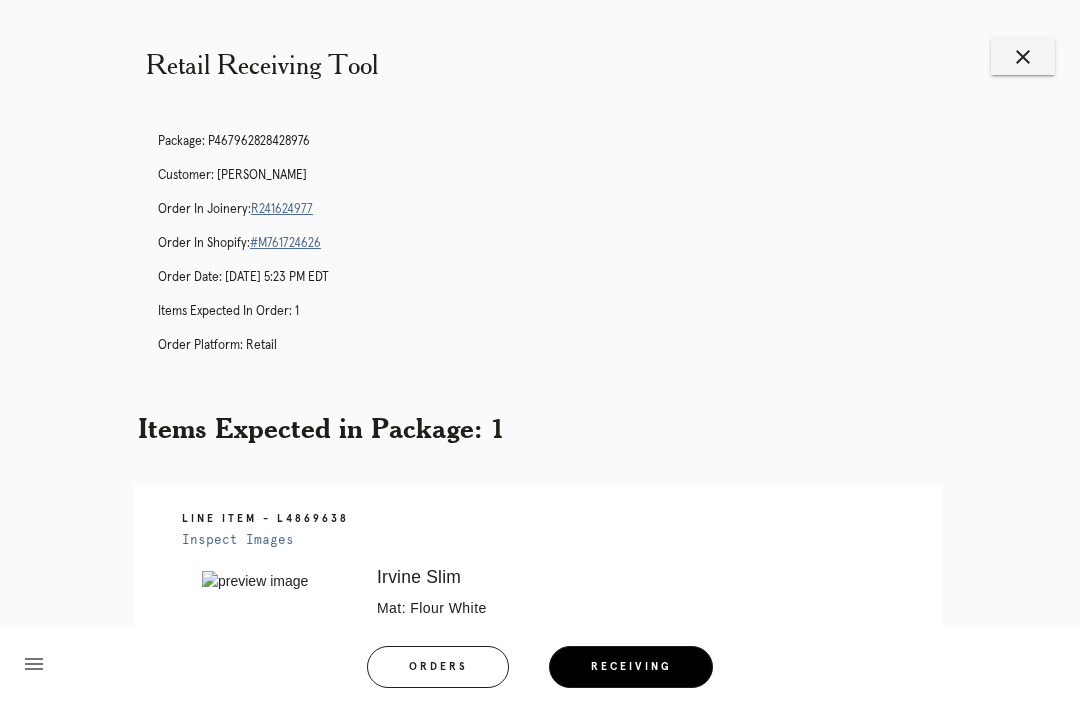 click on "menu
Orders
Receiving
Logged in as:   suzanne.smiley@framebridge.com   Myers Park
Logout" at bounding box center (540, 673) 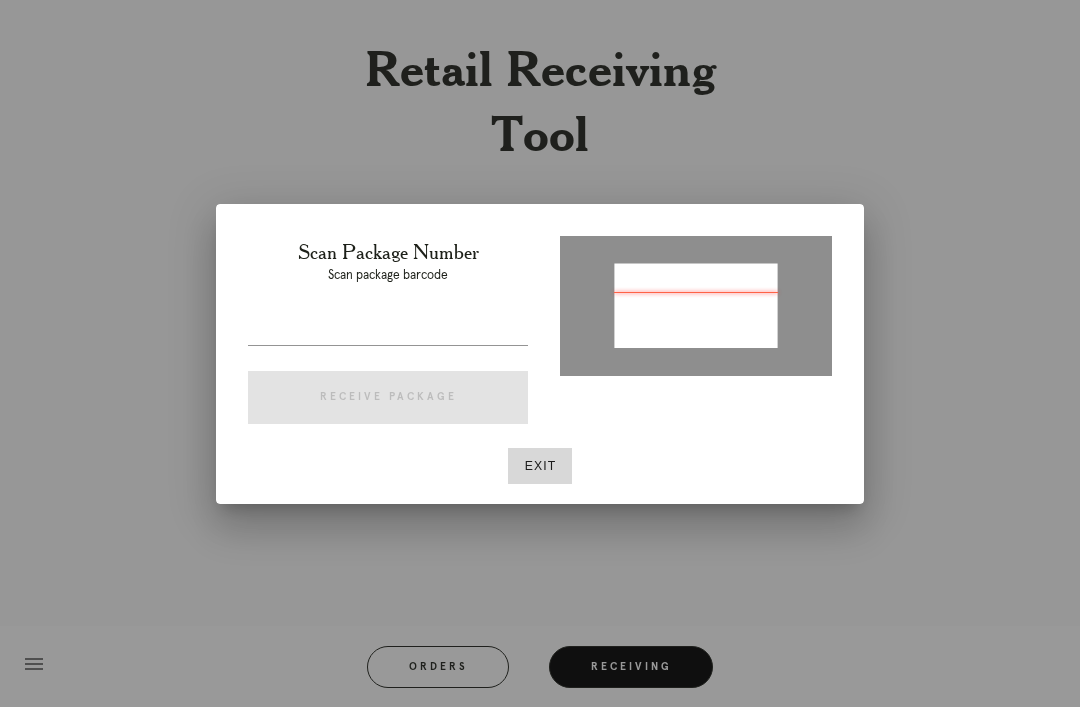 type on "P534318871278029" 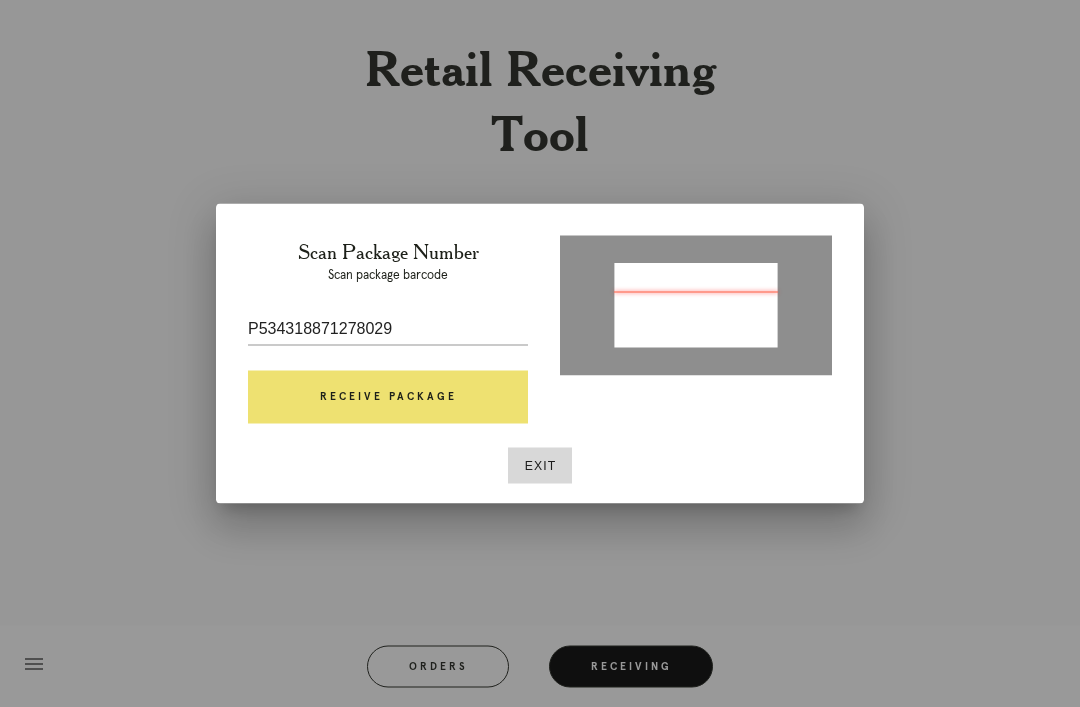 click on "Receive Package" at bounding box center (388, 398) 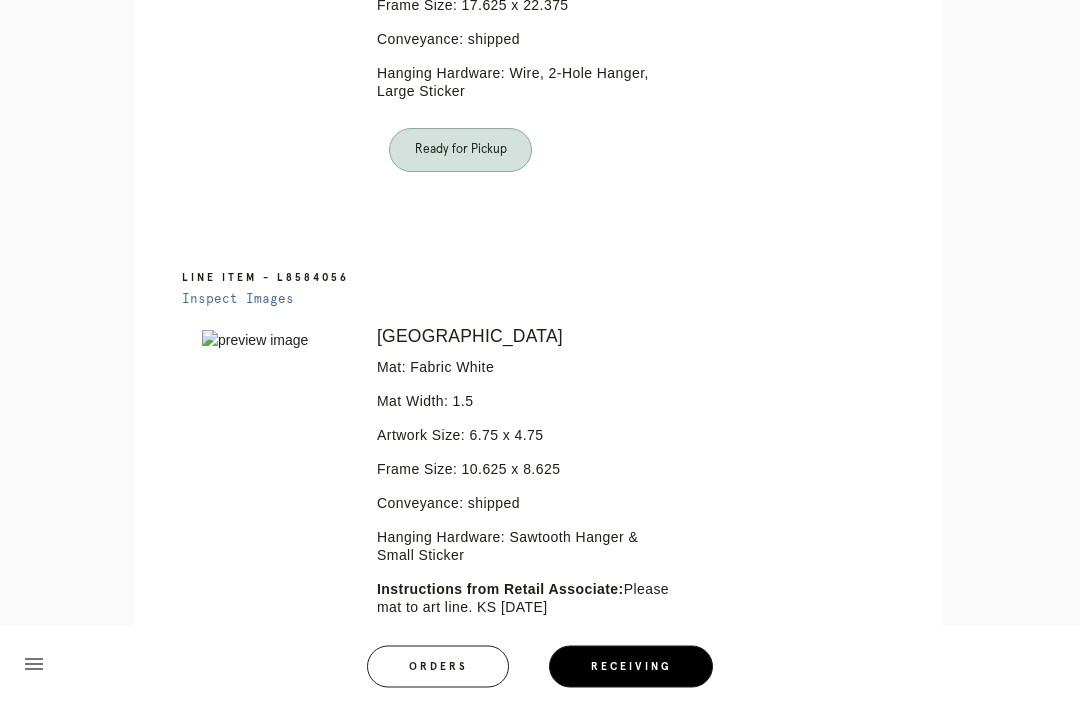 scroll, scrollTop: 705, scrollLeft: 0, axis: vertical 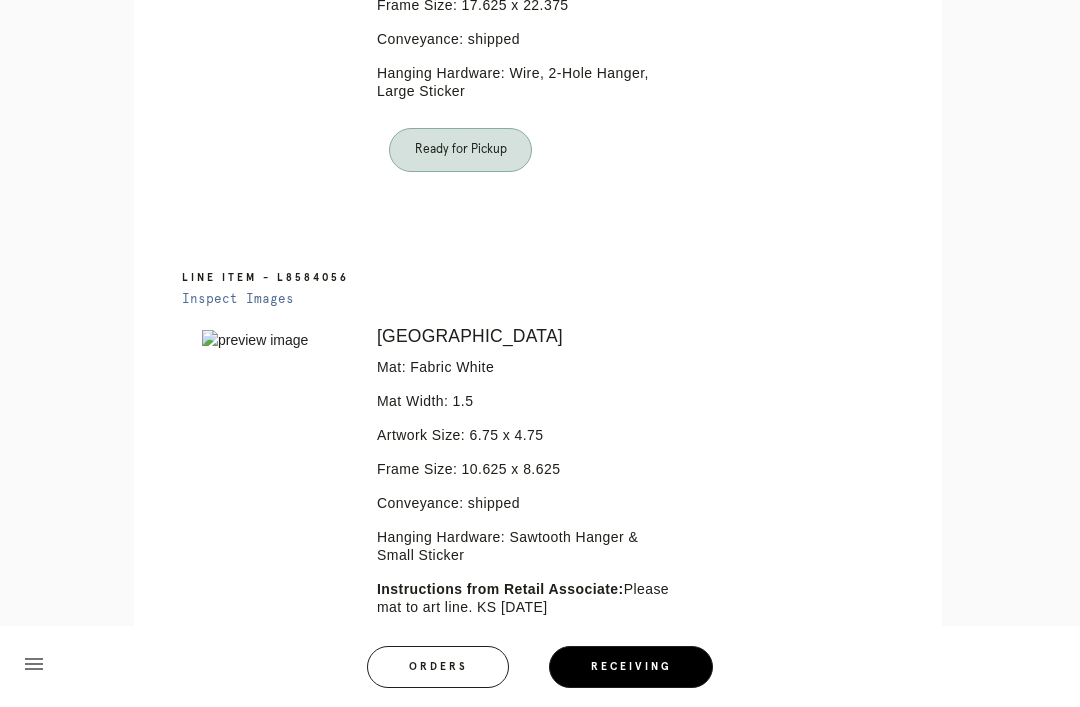 click on "Orders" at bounding box center [438, 667] 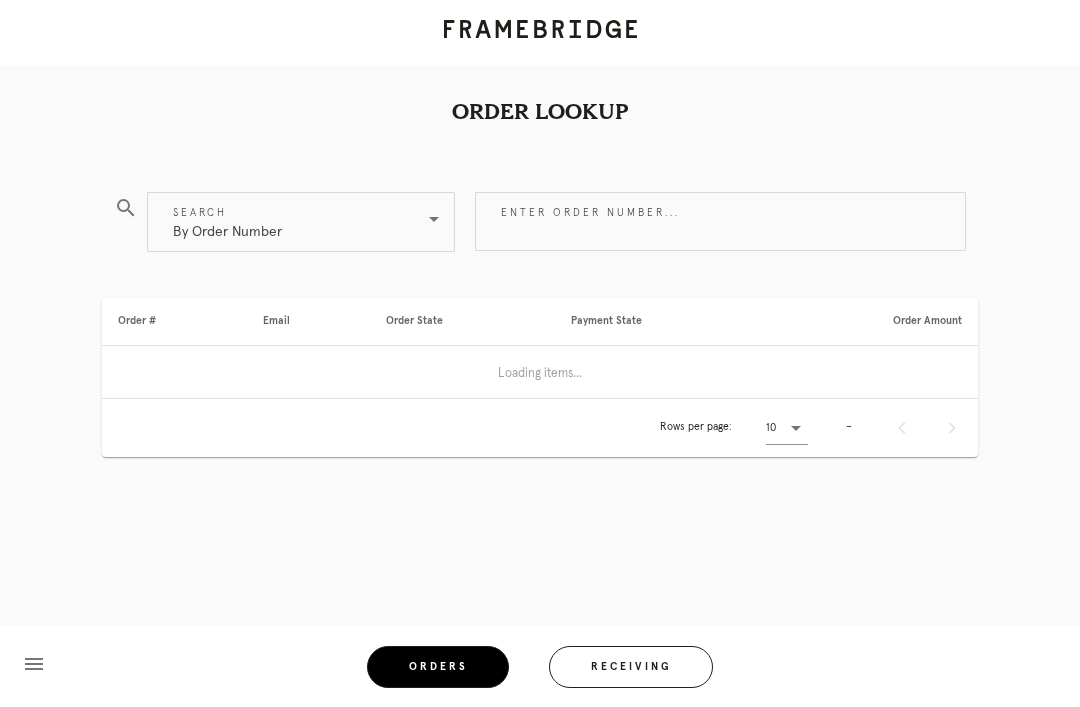 scroll, scrollTop: 0, scrollLeft: 0, axis: both 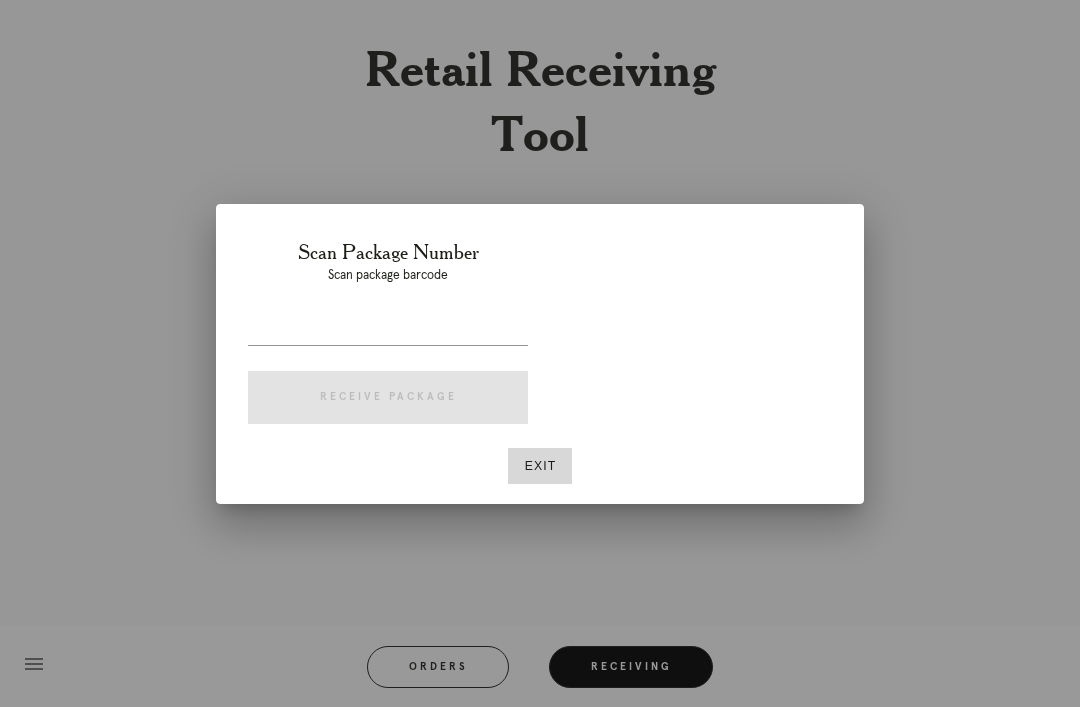 click on "Exit" at bounding box center (540, 466) 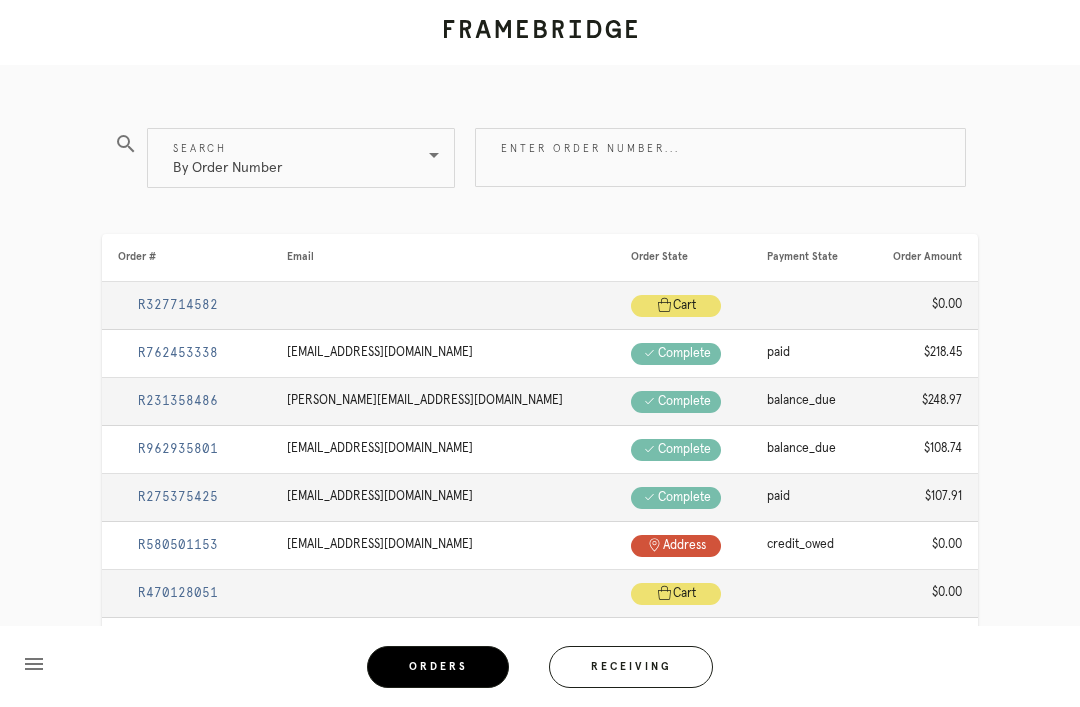 click on "Orders" at bounding box center [438, 667] 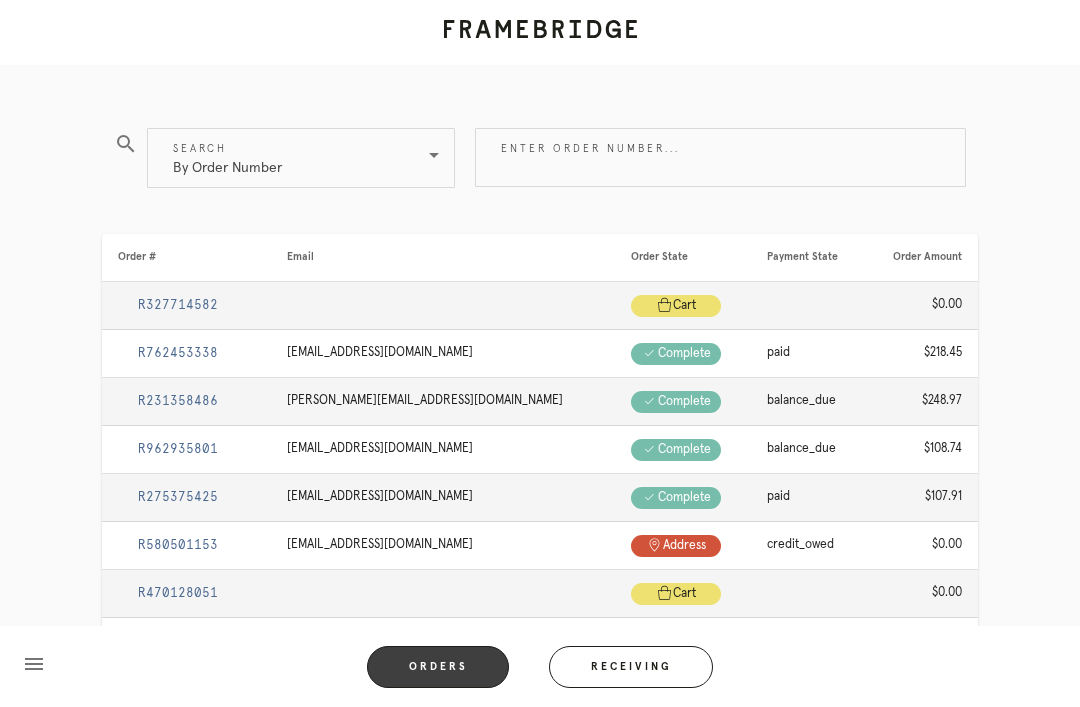 click on "Receiving" at bounding box center (631, 667) 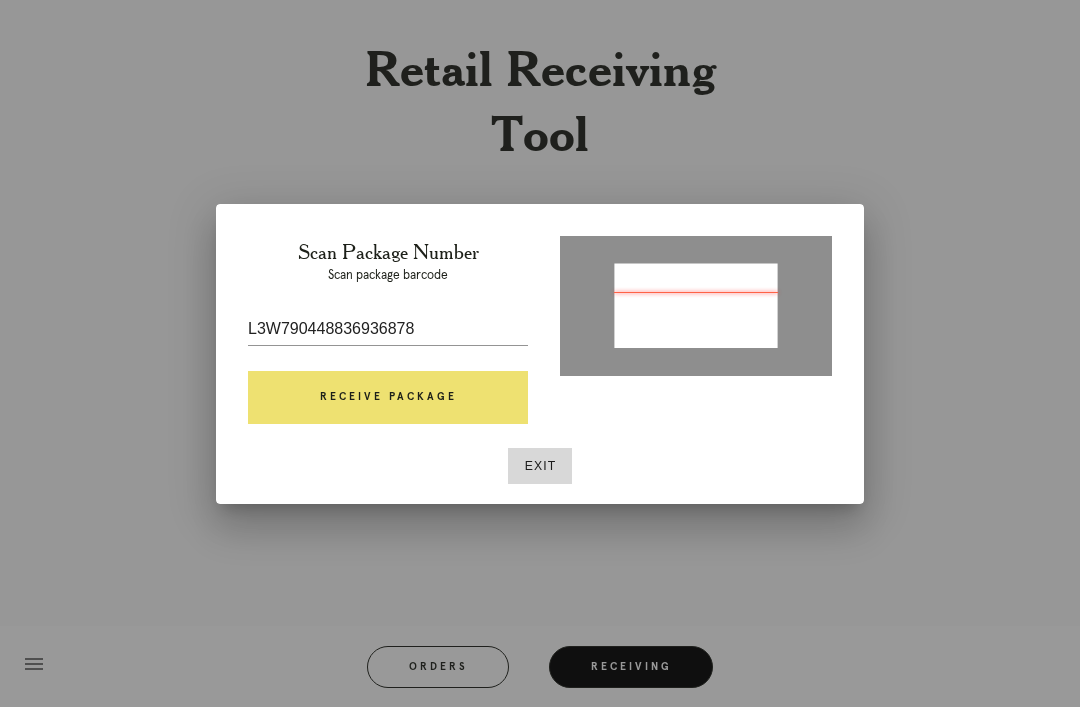 type on "P534318871278029" 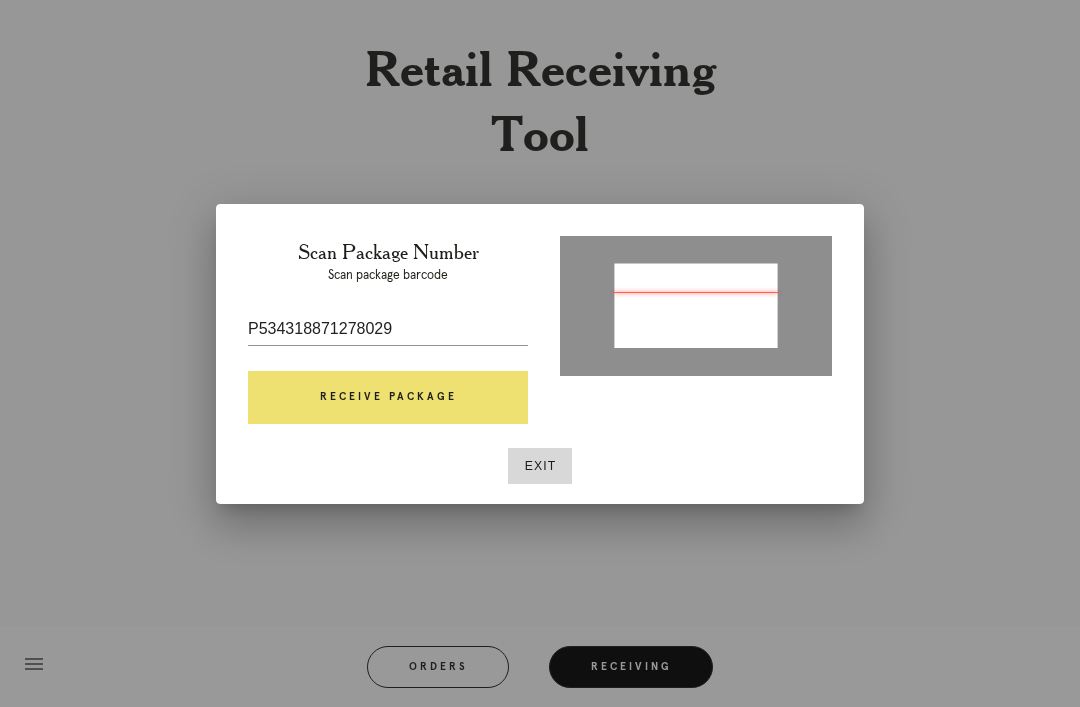 click on "Receive Package" at bounding box center [388, 398] 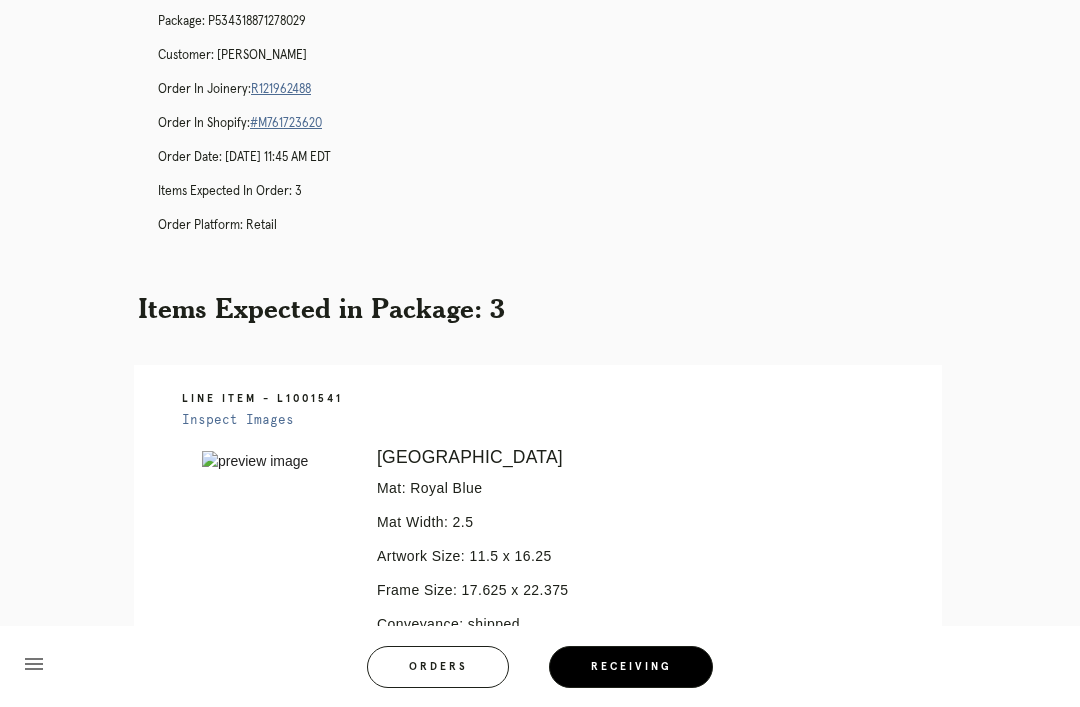 scroll, scrollTop: 0, scrollLeft: 0, axis: both 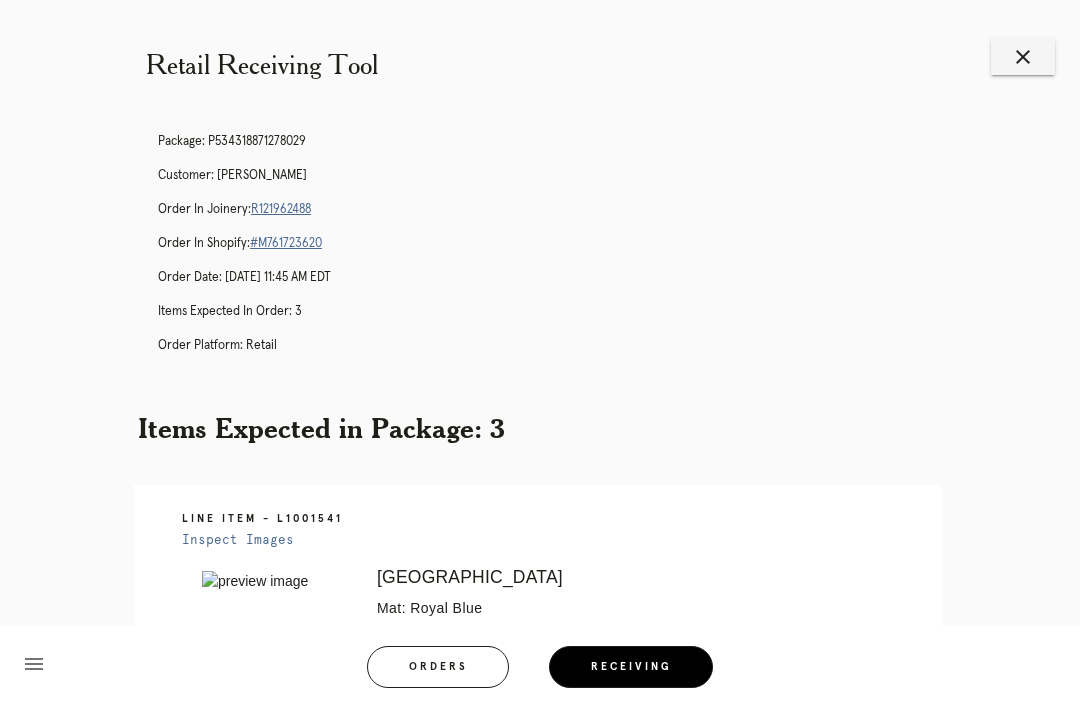 click on "R121962488" at bounding box center [281, 209] 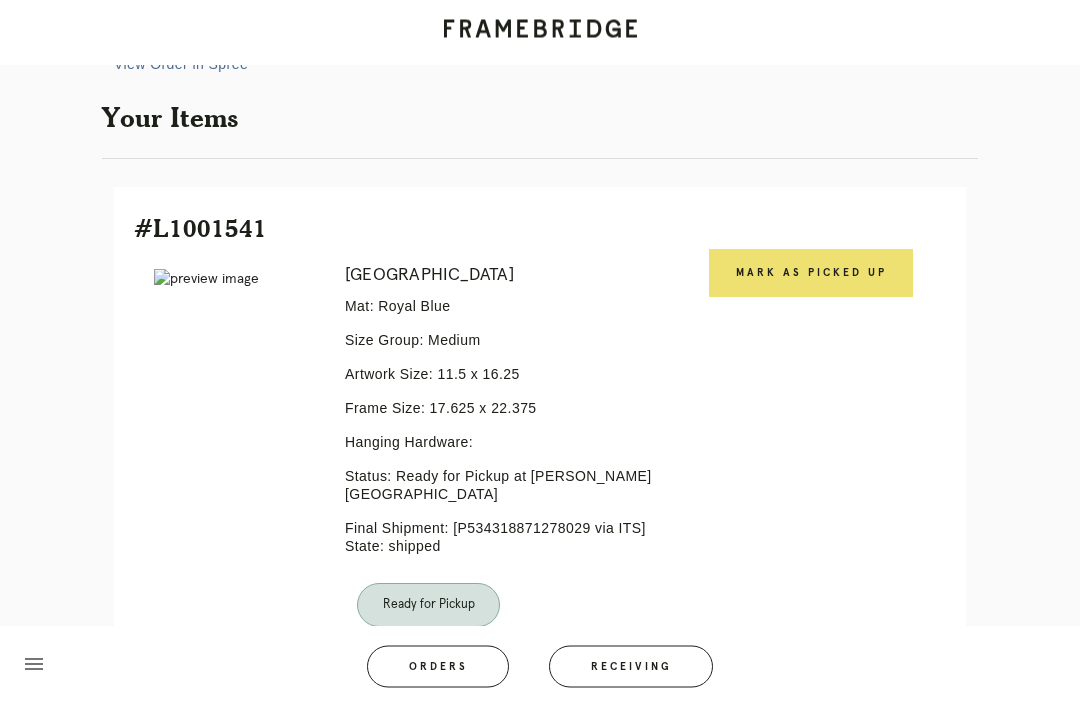 scroll, scrollTop: 346, scrollLeft: 0, axis: vertical 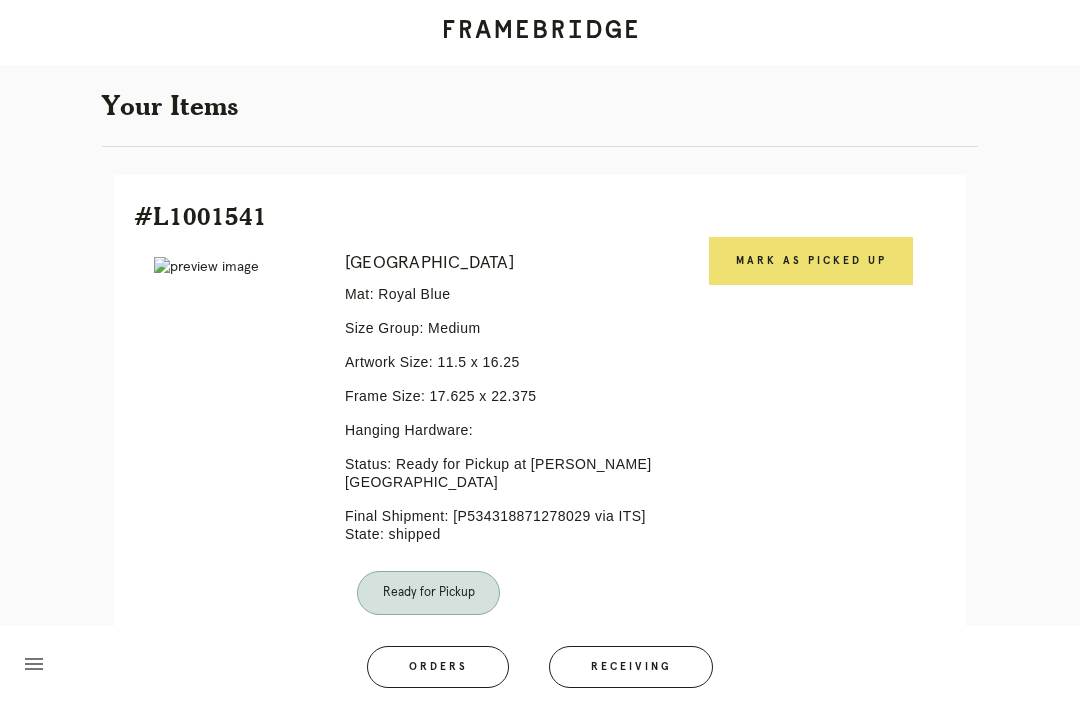 click on "Mark as Picked Up" at bounding box center (811, 261) 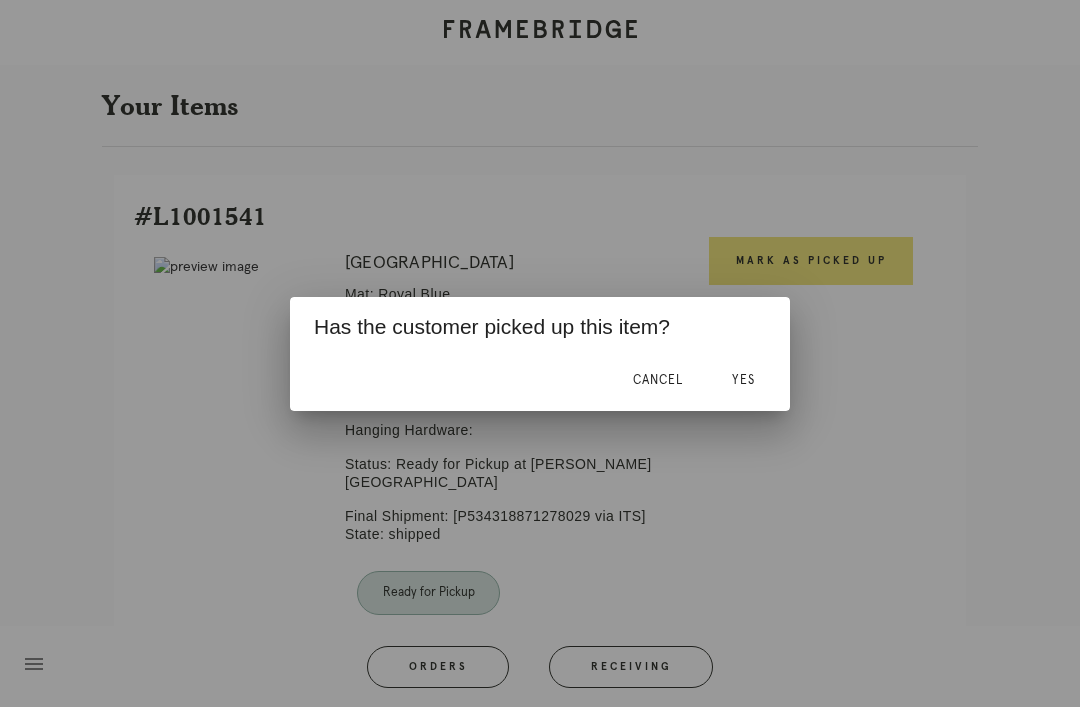 click on "Yes" at bounding box center [743, 380] 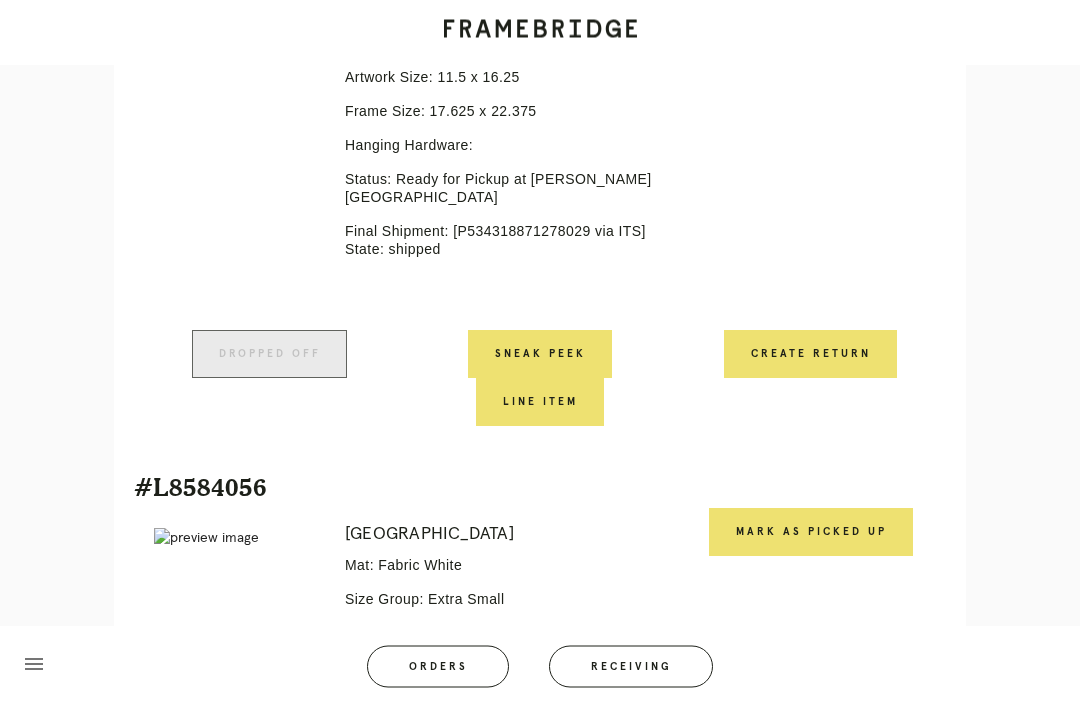 click on "Mark as Picked Up" at bounding box center (811, 533) 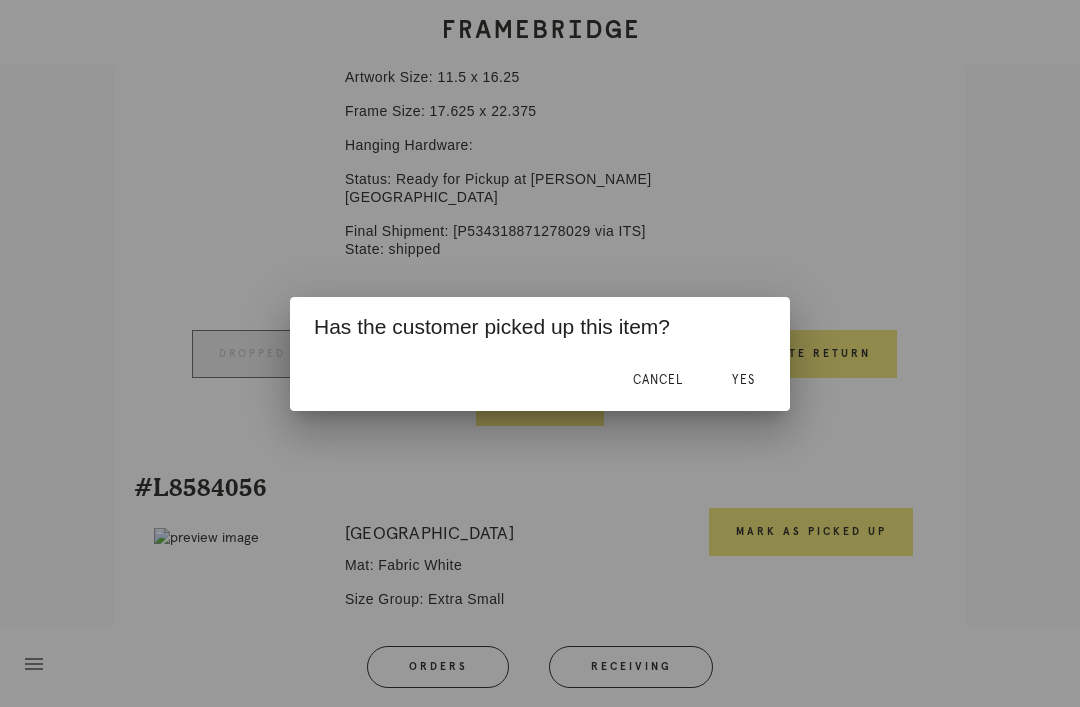 click on "Yes" at bounding box center (743, 381) 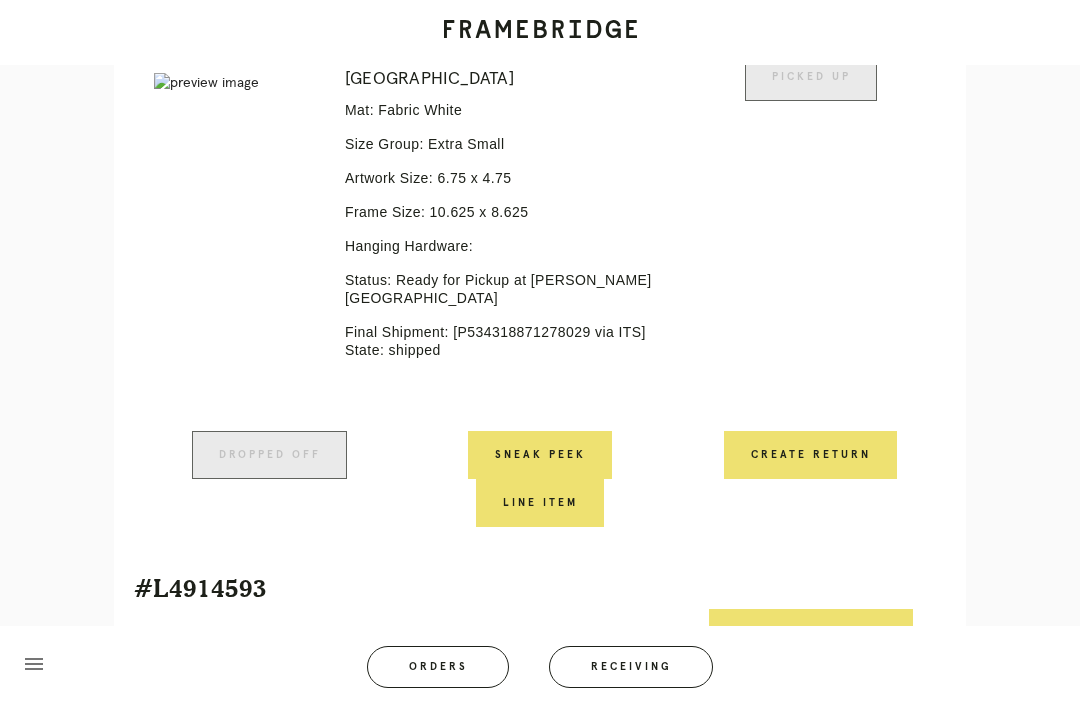 scroll, scrollTop: 1191, scrollLeft: 0, axis: vertical 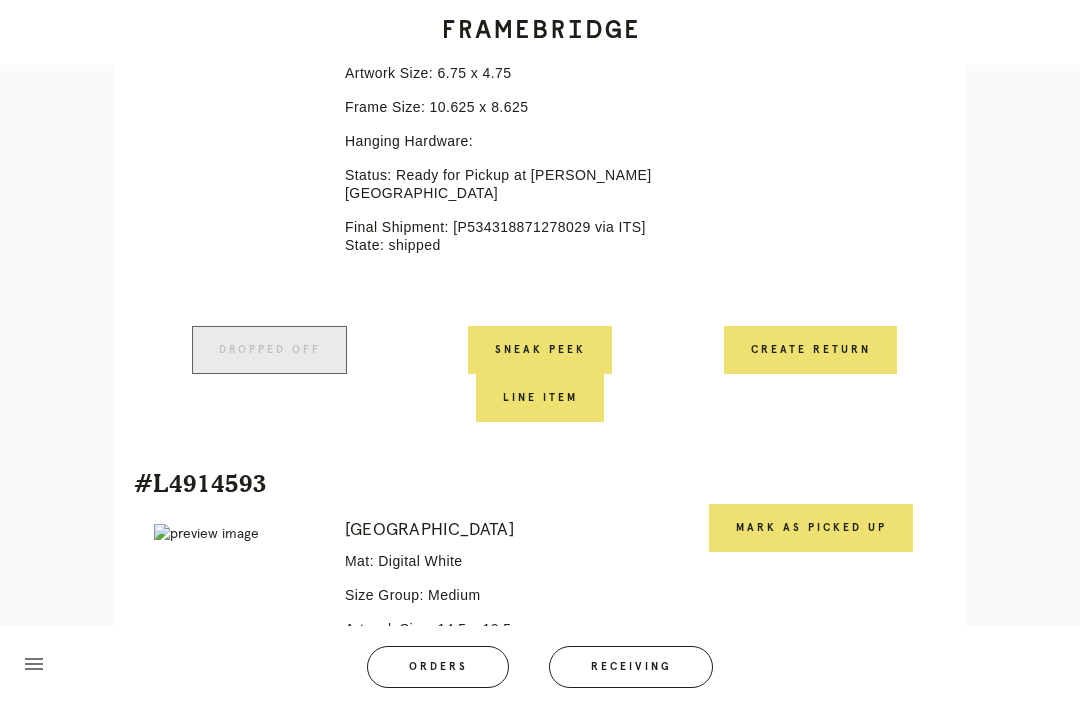 click on "Mark as Picked Up" at bounding box center [811, 528] 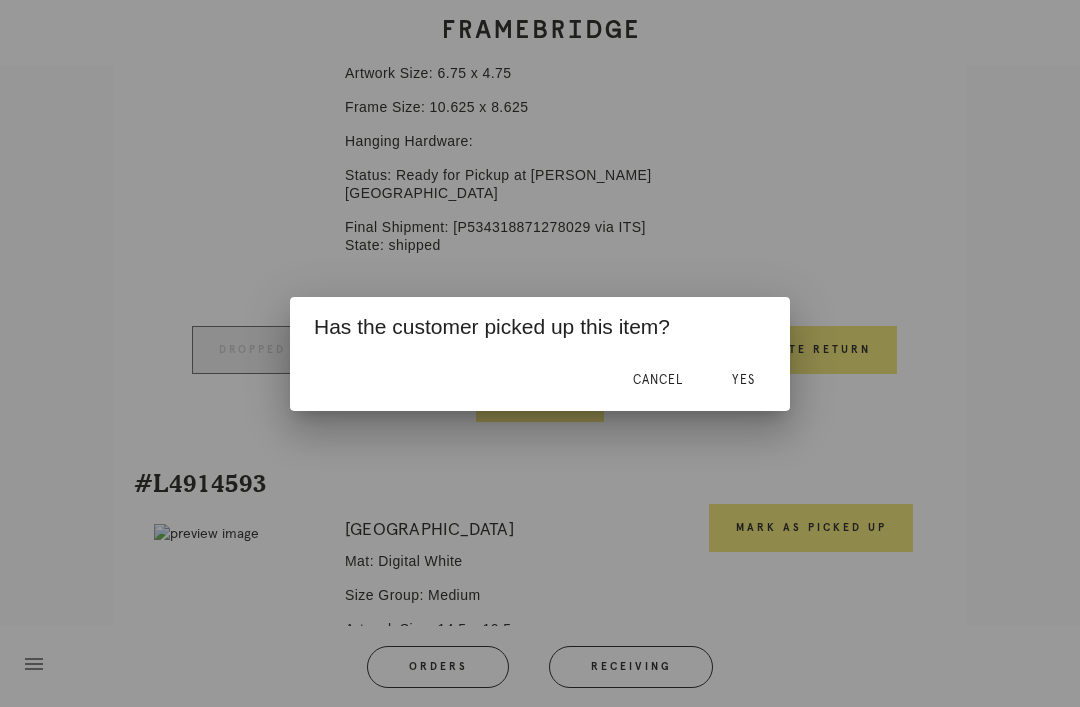 click on "Yes" at bounding box center (743, 380) 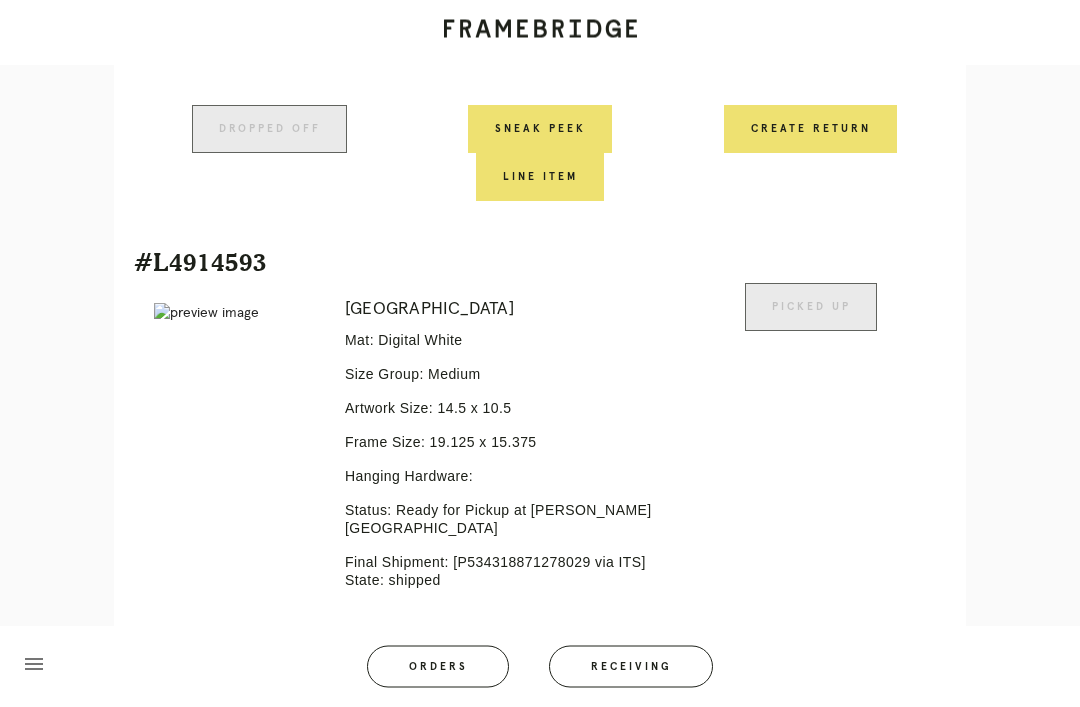 scroll, scrollTop: 1499, scrollLeft: 0, axis: vertical 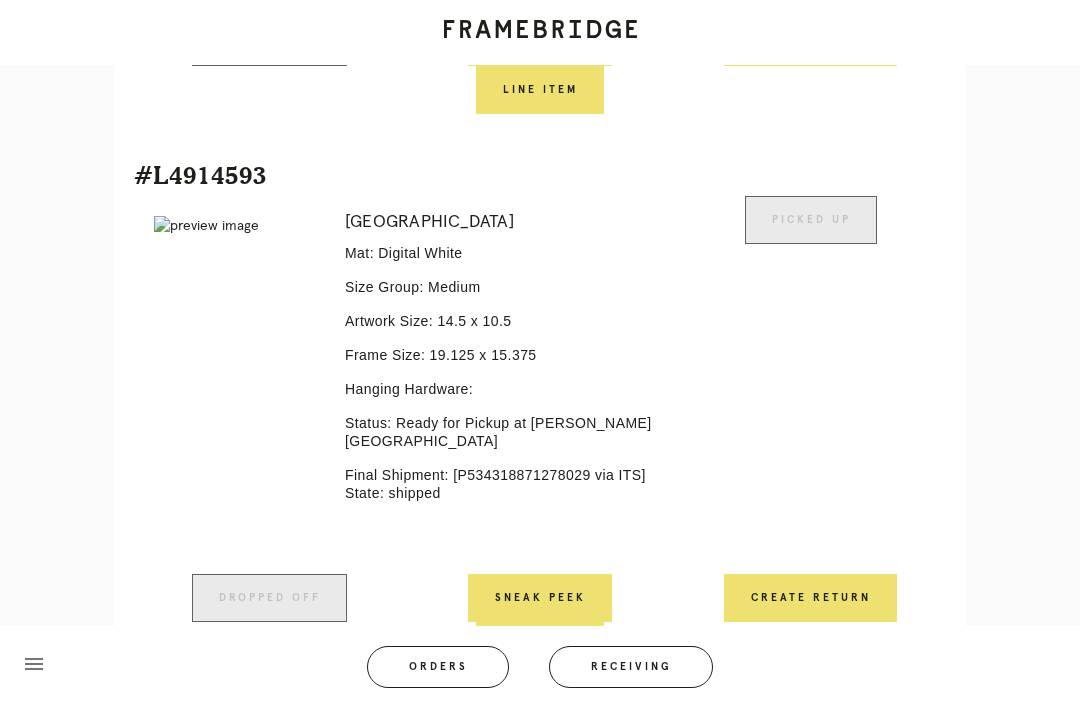 click on "Orders" at bounding box center [438, 667] 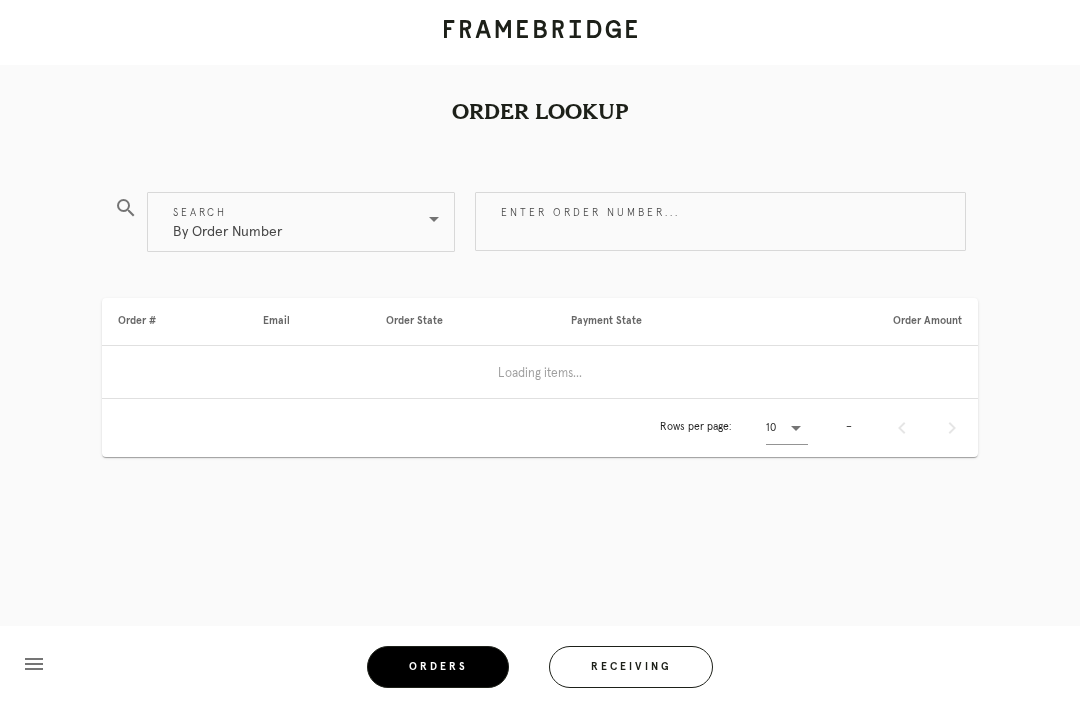 scroll, scrollTop: 0, scrollLeft: 0, axis: both 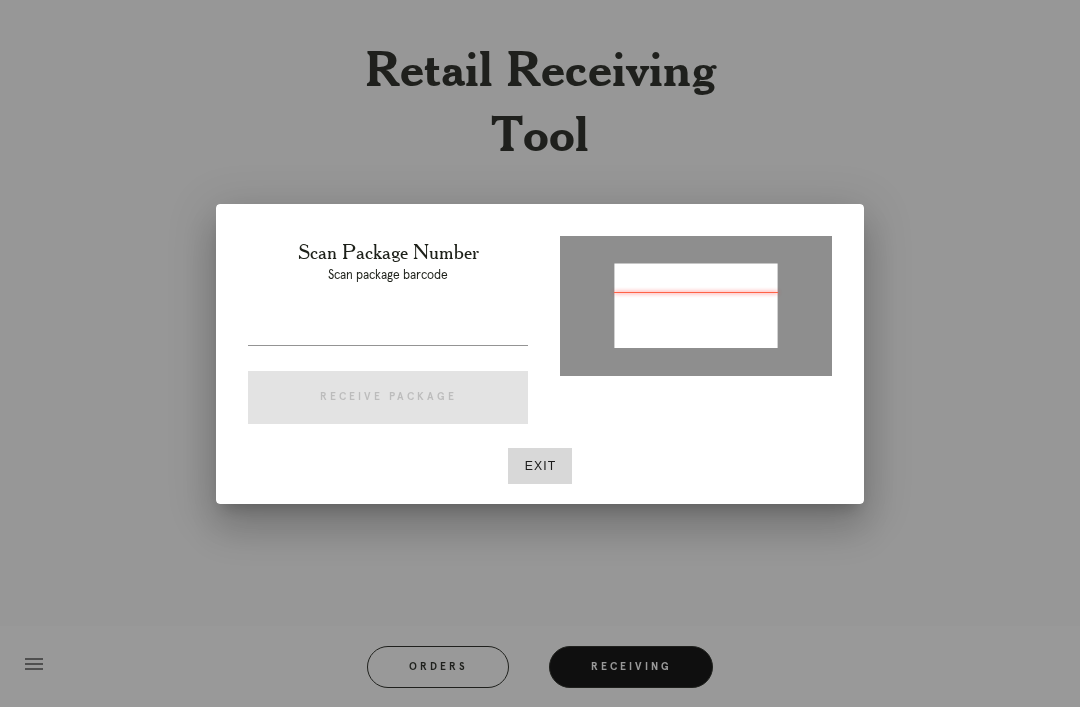 type on "P428221728353771" 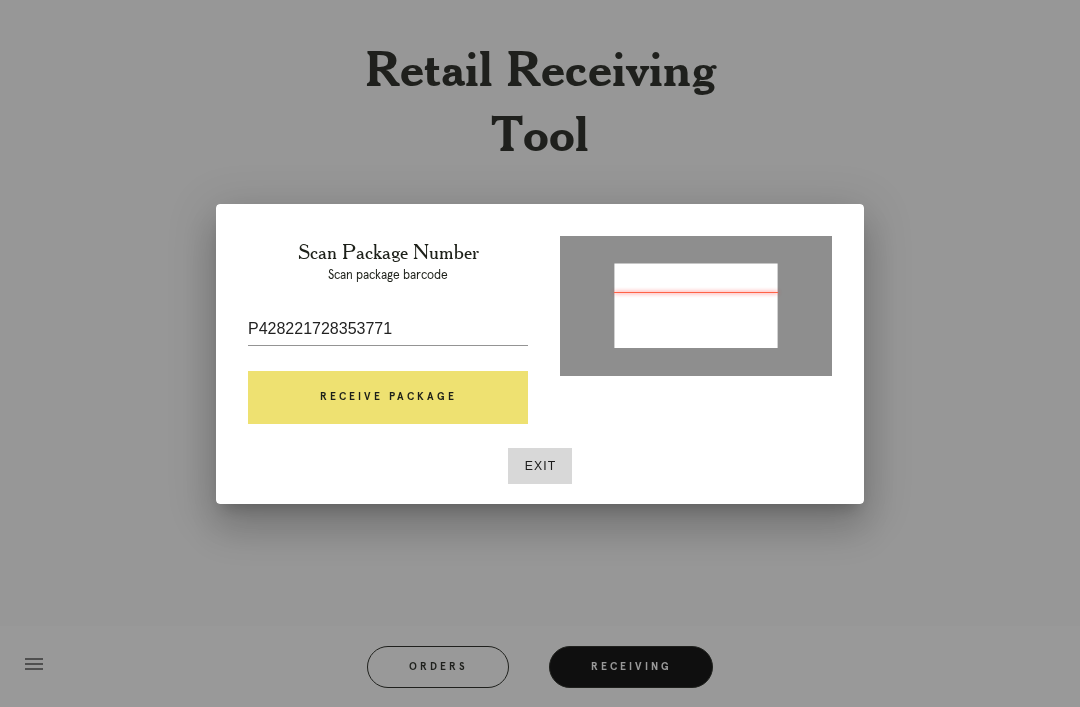 click on "Receive Package" at bounding box center (388, 398) 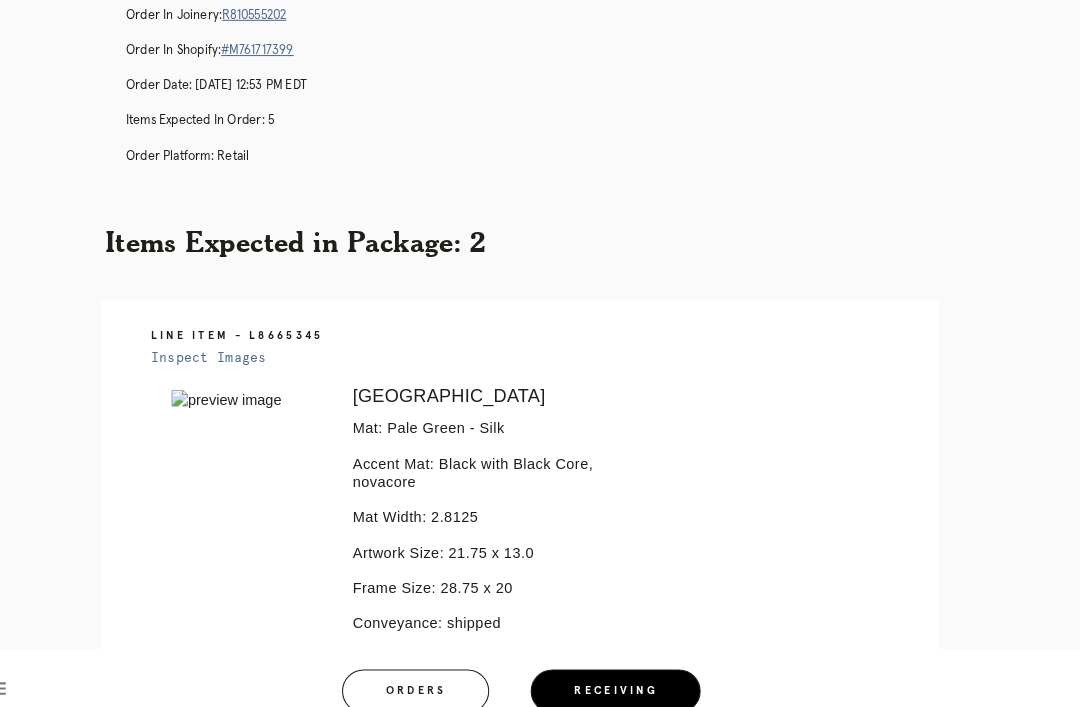scroll, scrollTop: 0, scrollLeft: 0, axis: both 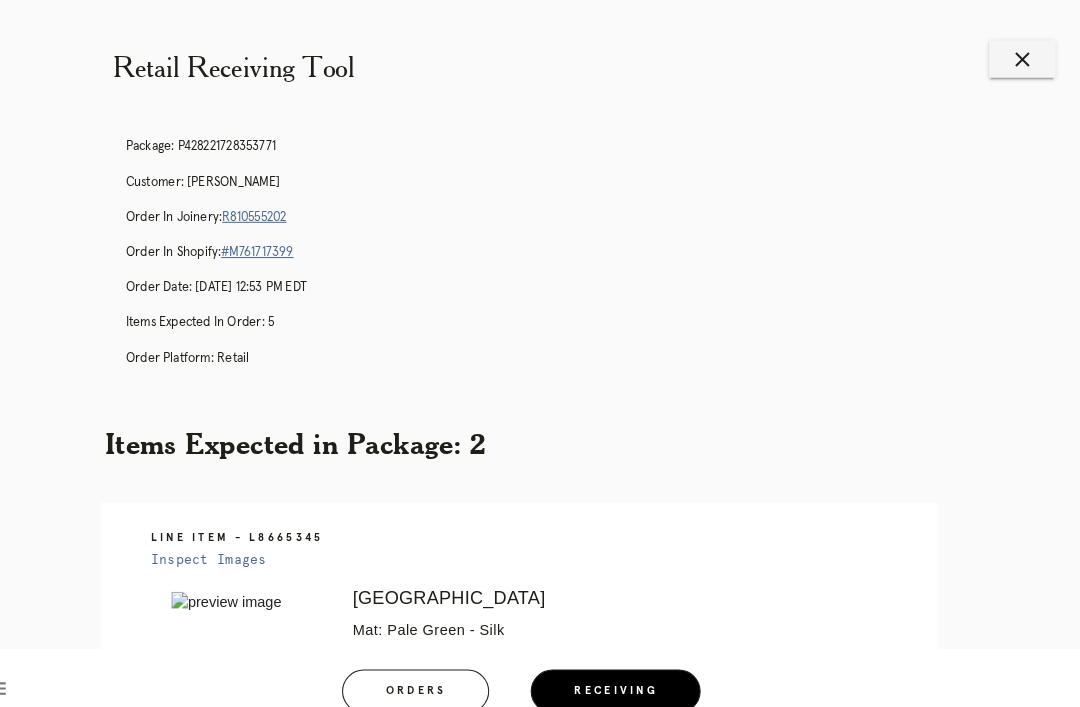 click on "R810555202" at bounding box center [282, 209] 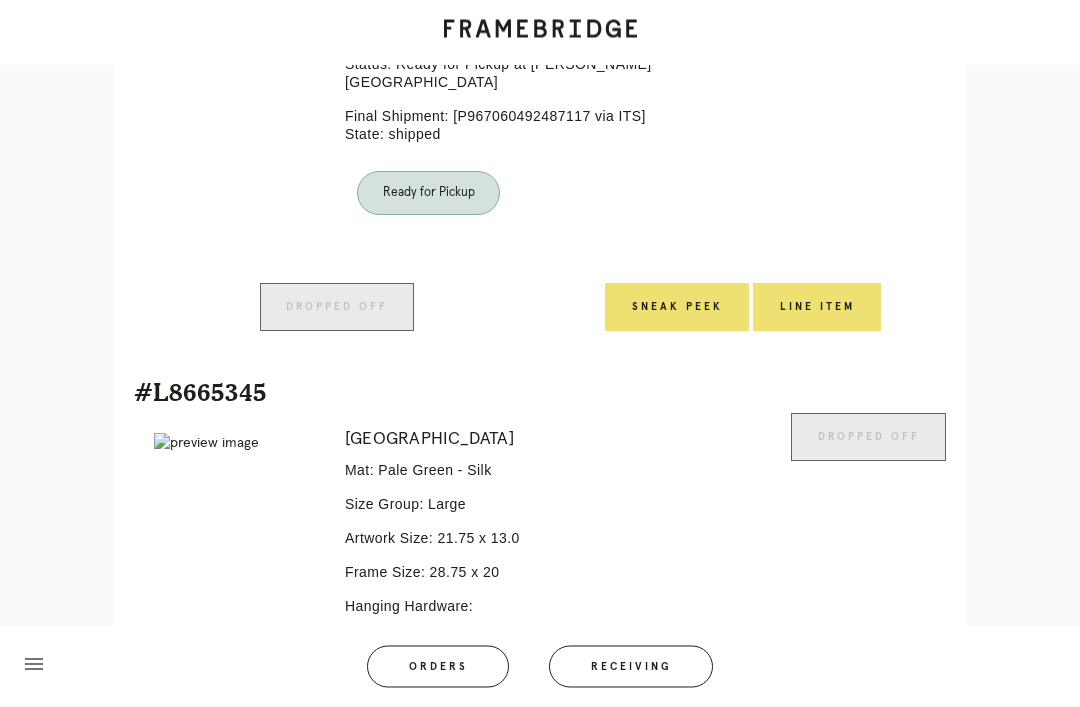 scroll, scrollTop: 1426, scrollLeft: 0, axis: vertical 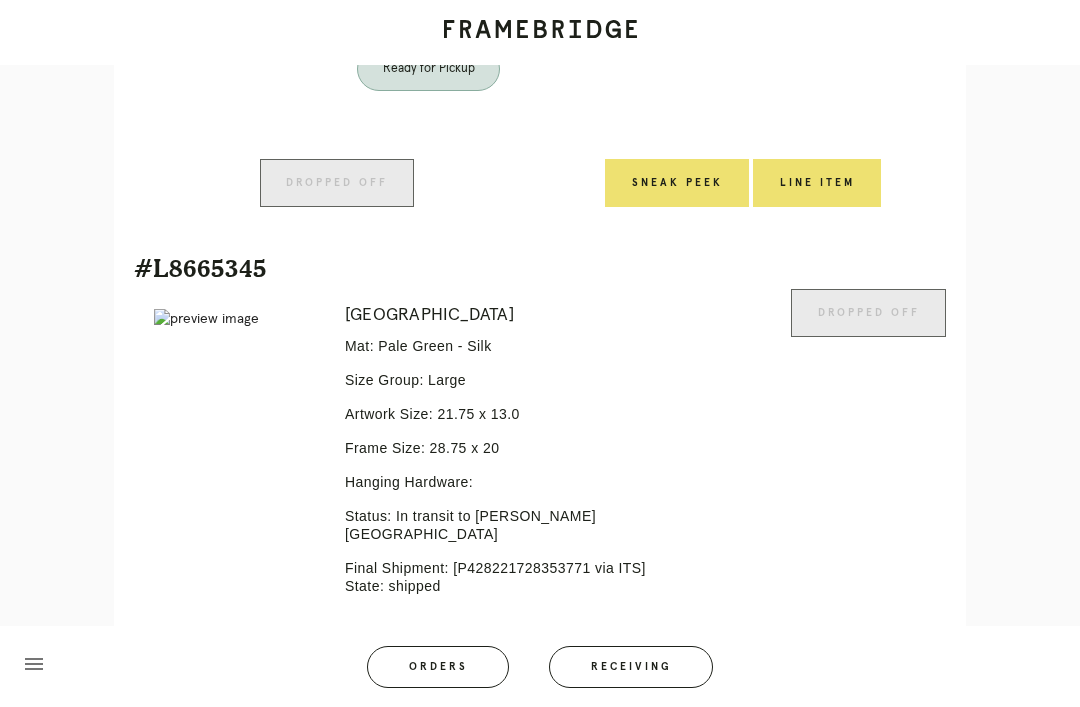 click on "Final Shipment:
[P428221728353771 via ITS] State: shipped" at bounding box center (506, 577) 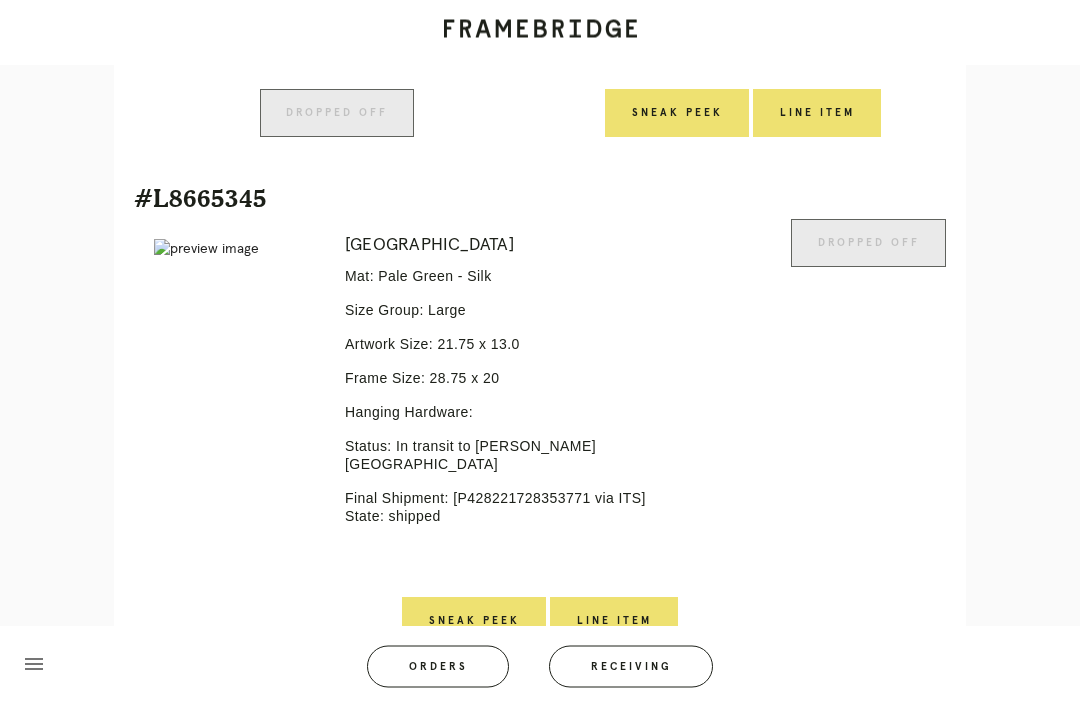 scroll, scrollTop: 1497, scrollLeft: 0, axis: vertical 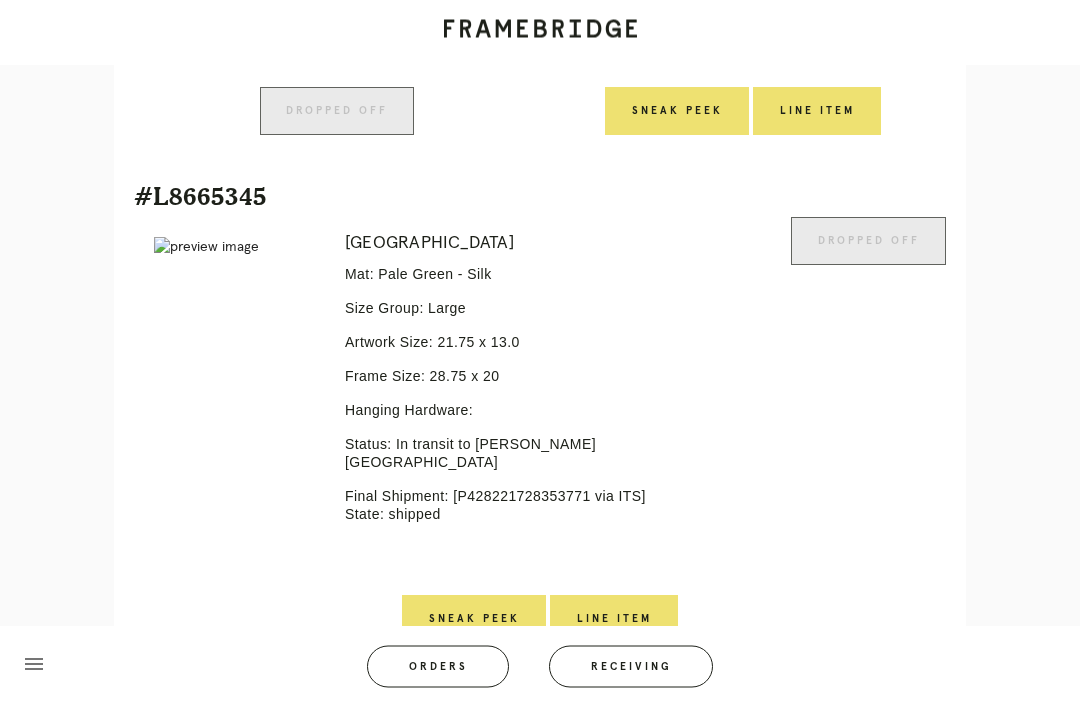 click on "Dropped off" at bounding box center (868, 407) 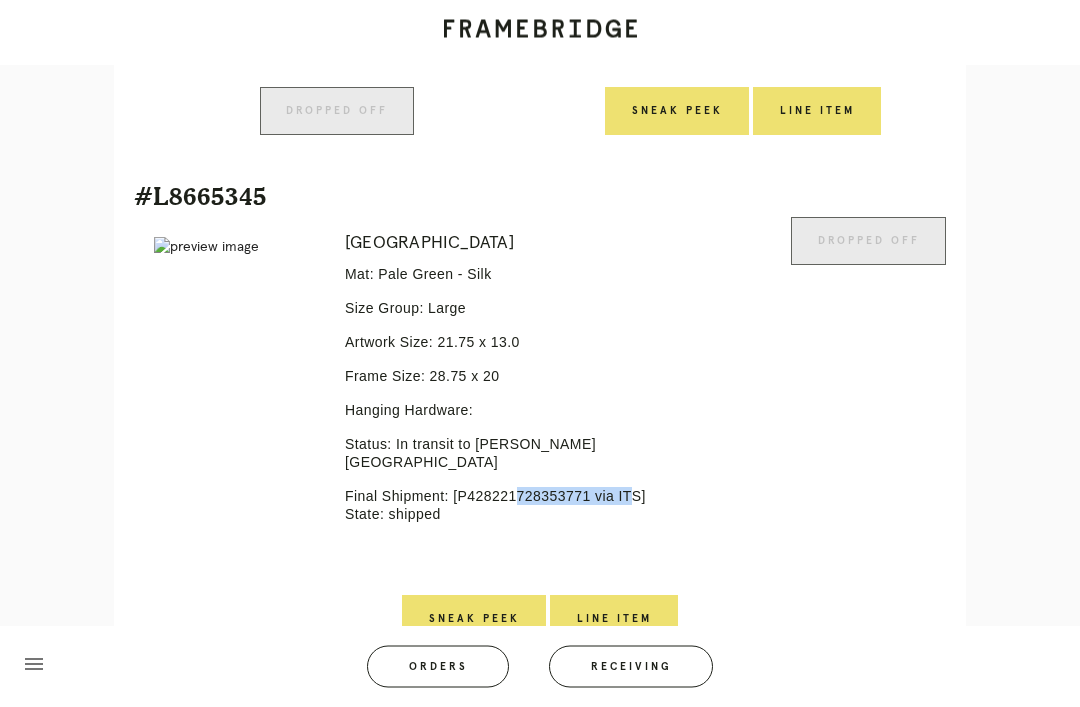 copy on "P428221728353771" 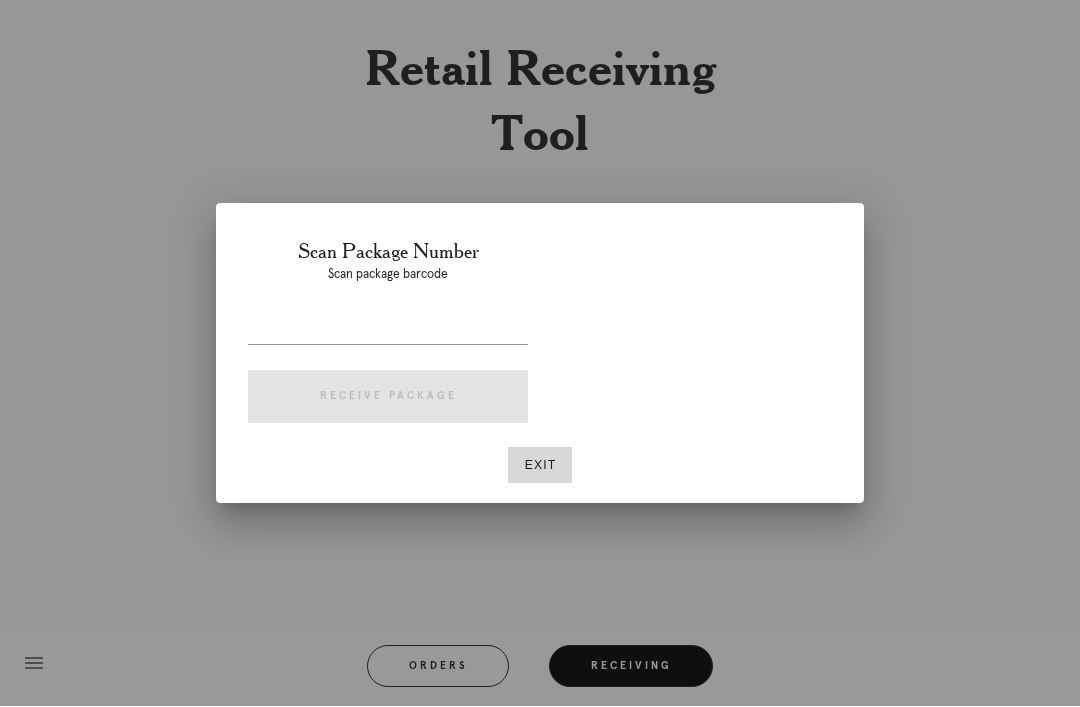 scroll, scrollTop: 64, scrollLeft: 0, axis: vertical 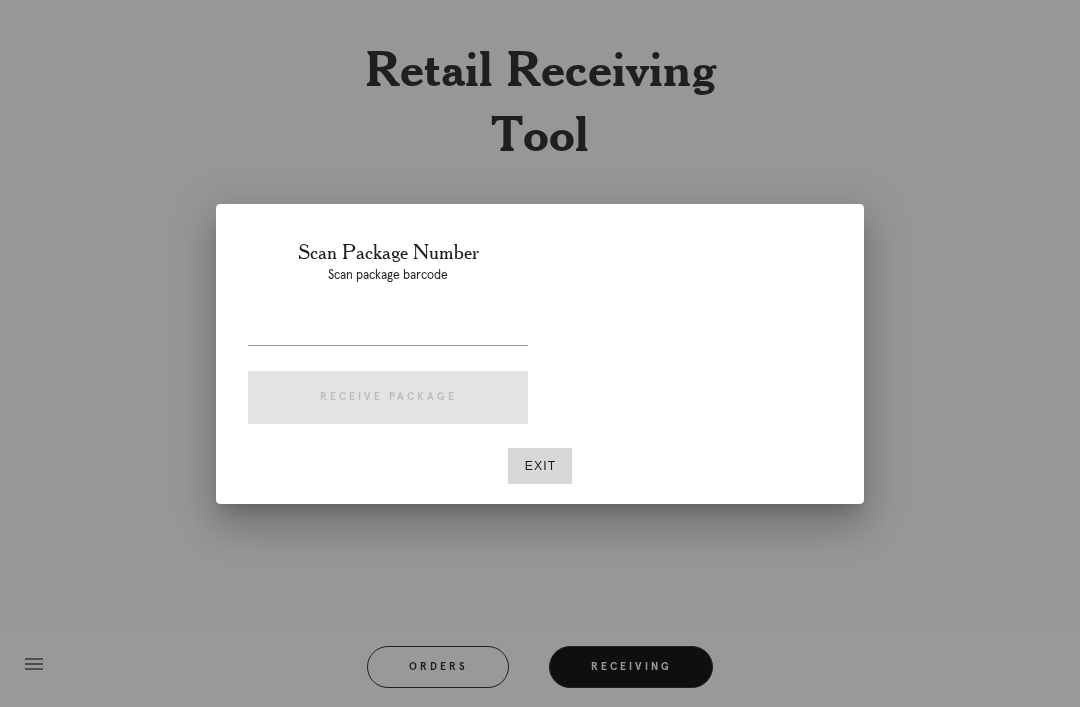 click at bounding box center (388, 329) 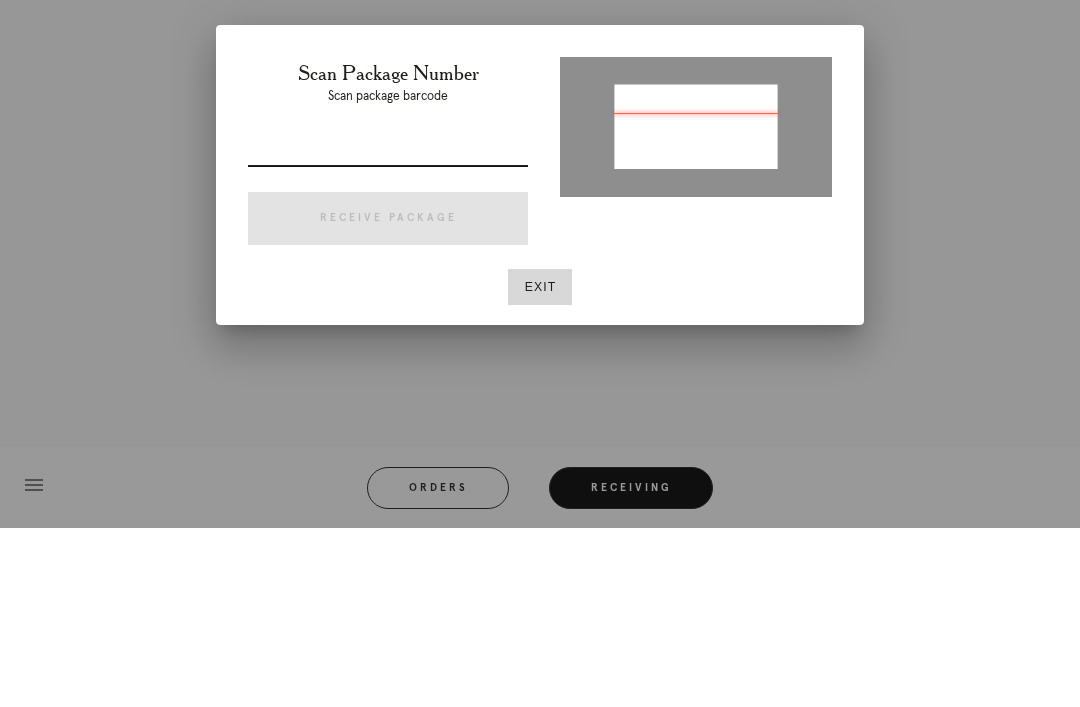 click at bounding box center [388, 329] 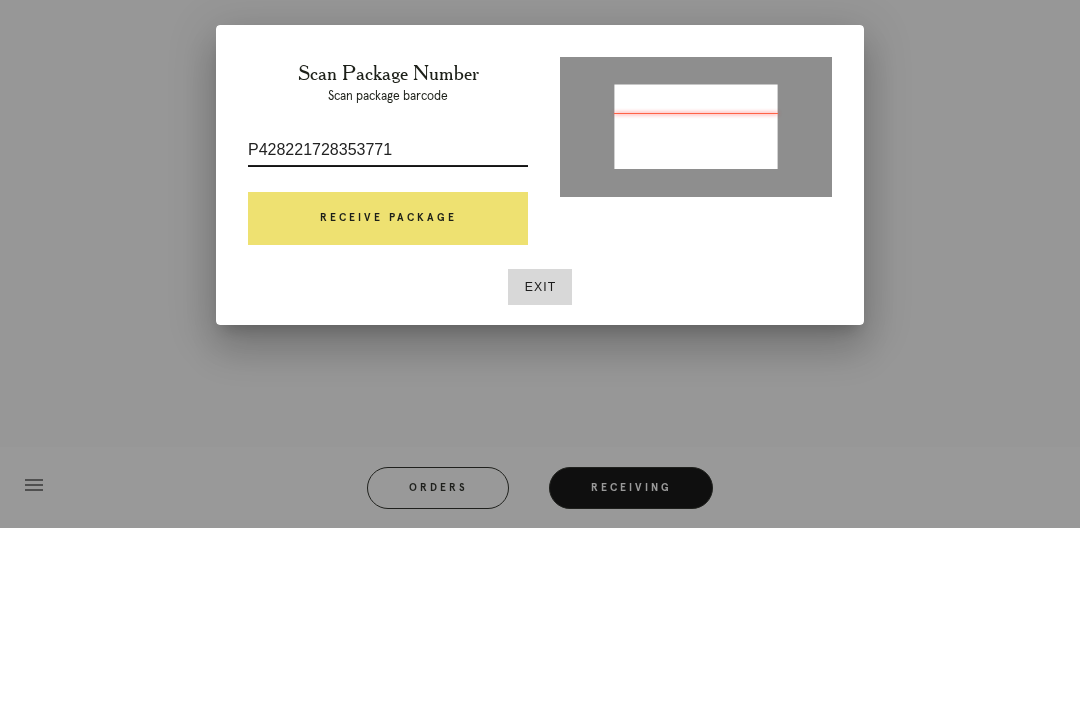type on "P428221728353771" 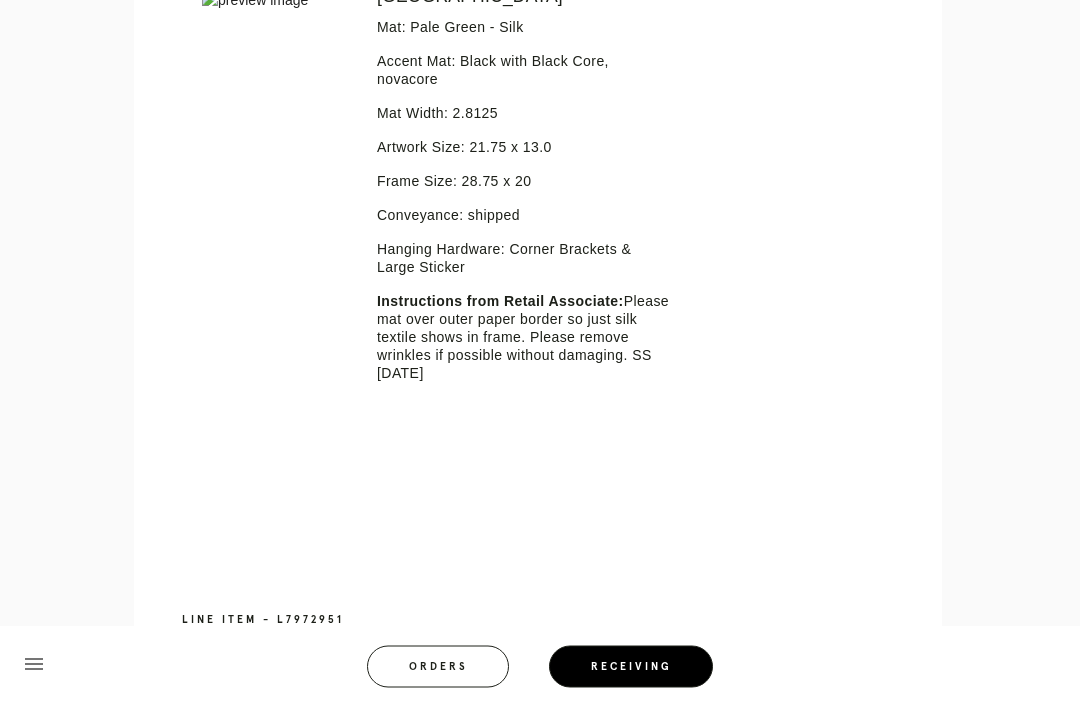 scroll, scrollTop: 581, scrollLeft: 0, axis: vertical 